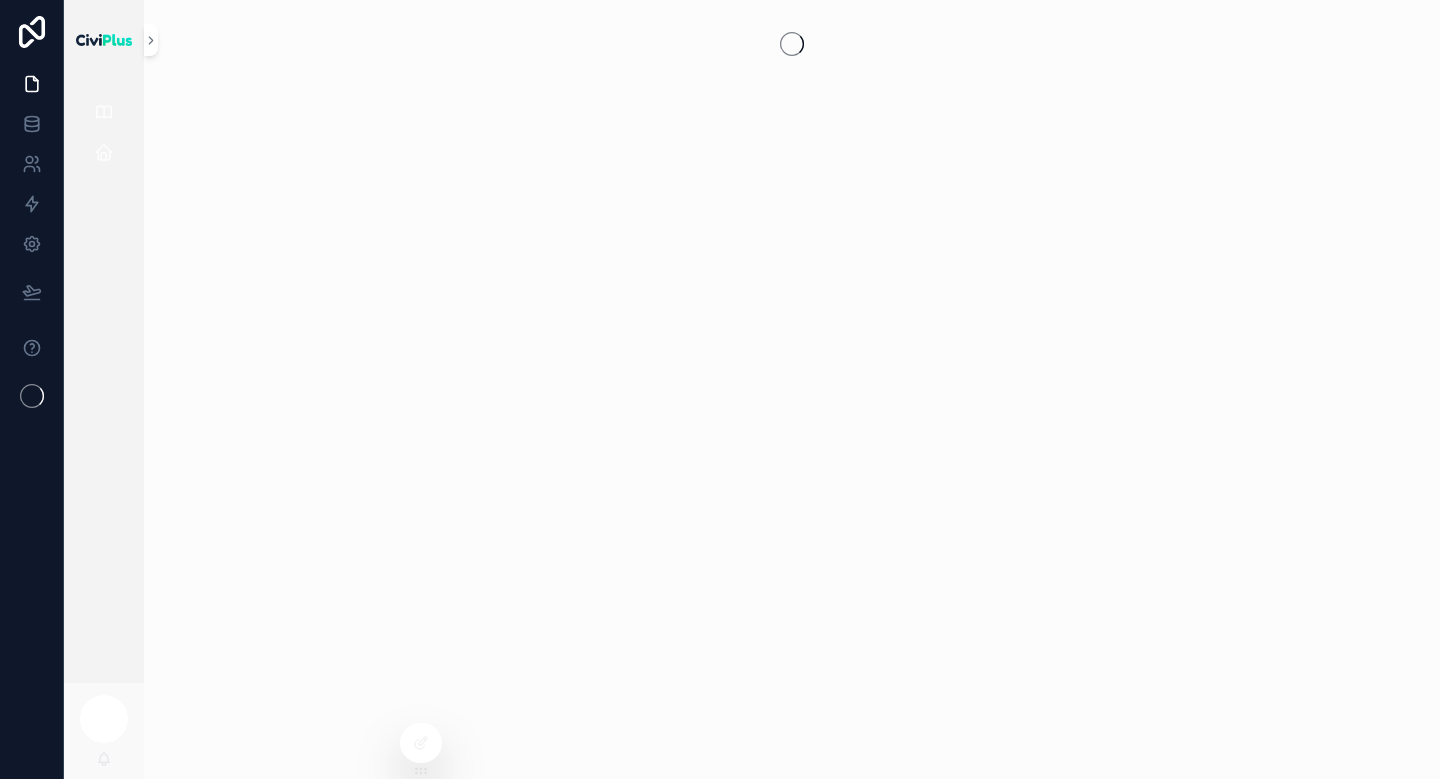 scroll, scrollTop: 0, scrollLeft: 0, axis: both 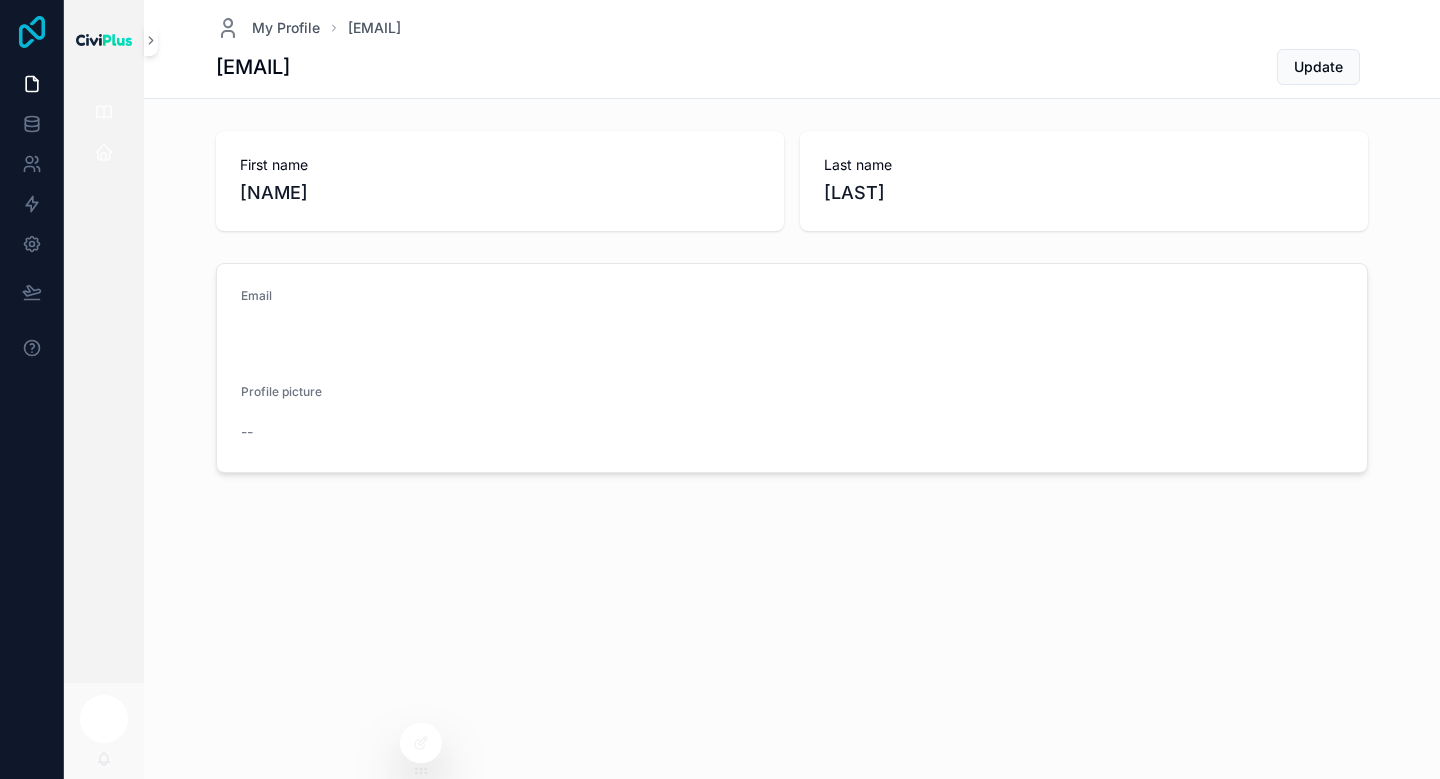 click 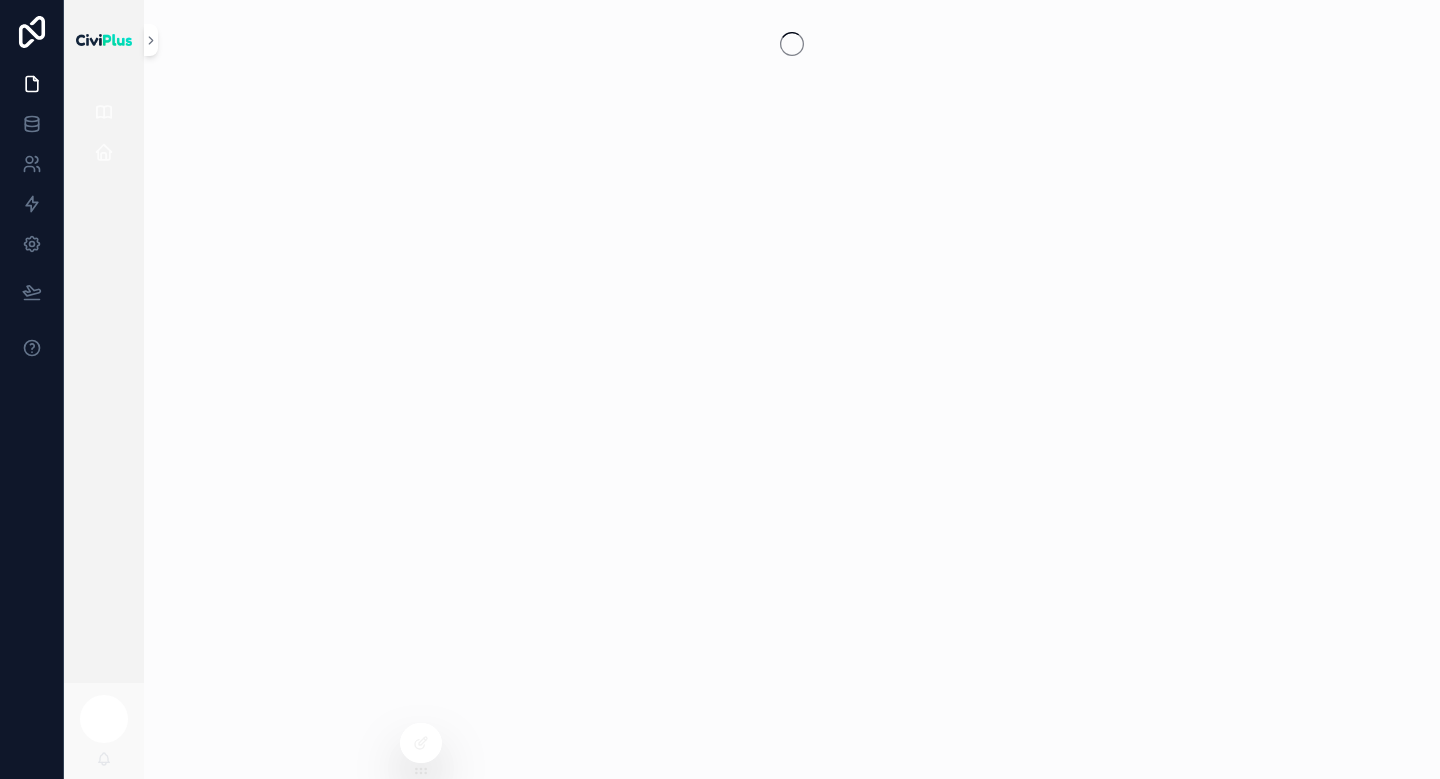 scroll, scrollTop: 0, scrollLeft: 0, axis: both 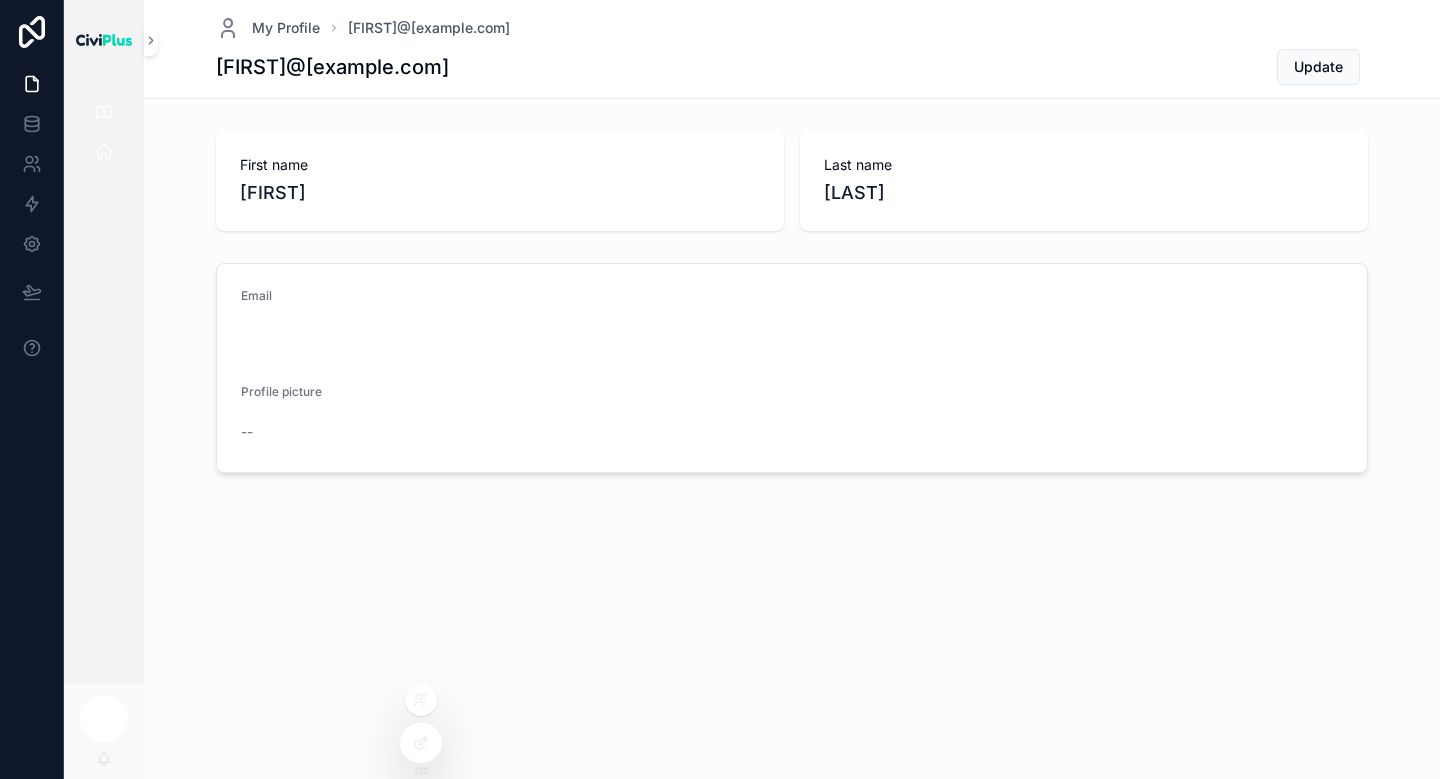click 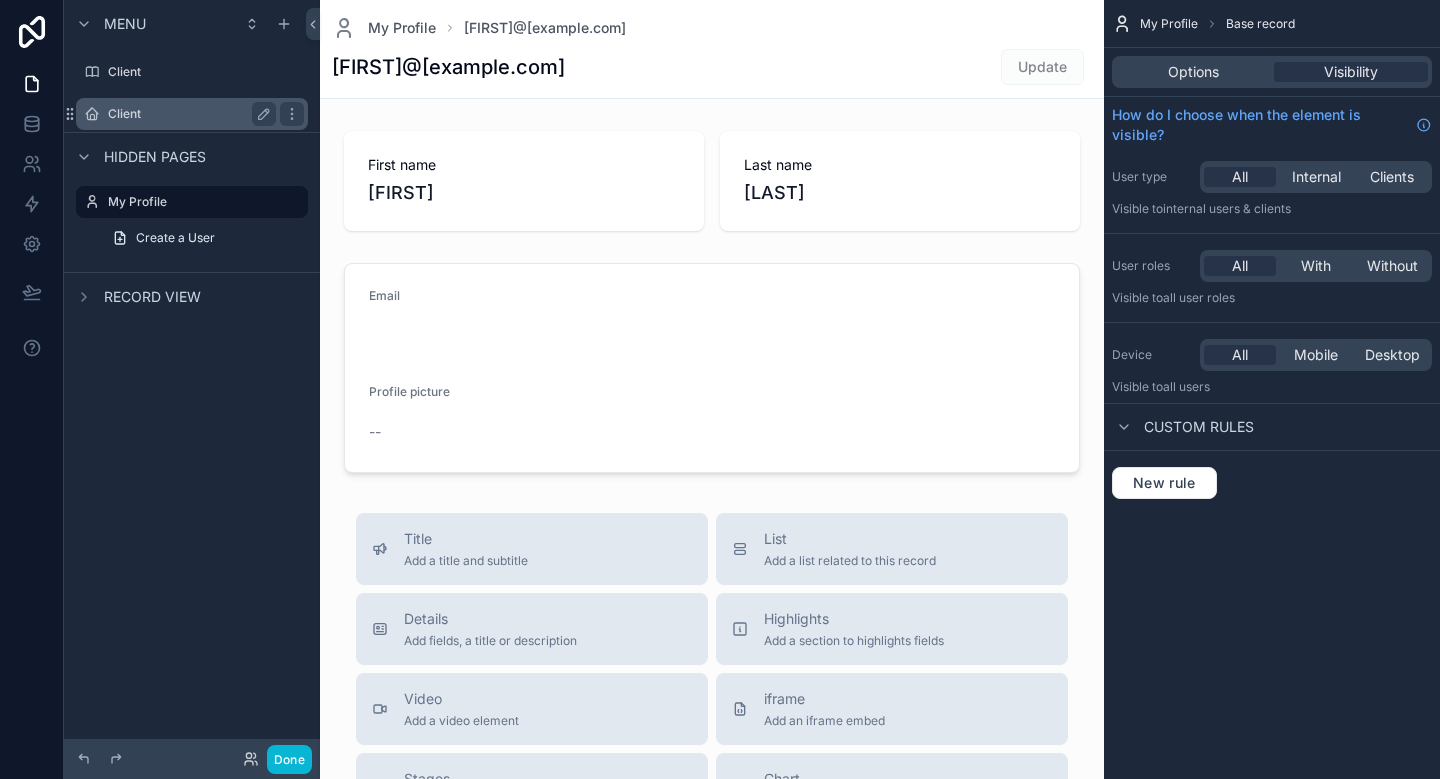 click on "Client" at bounding box center [188, 114] 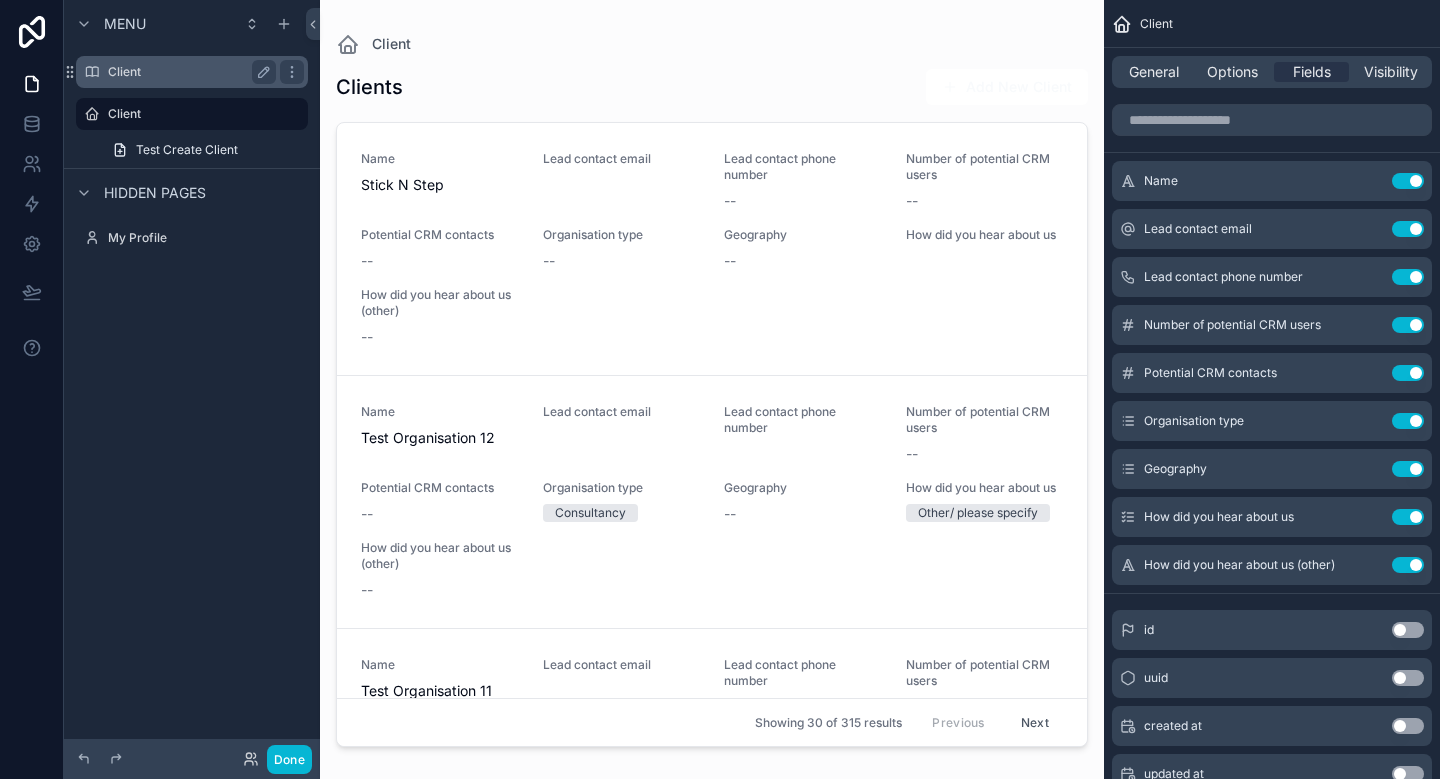 click on "Client" at bounding box center (188, 72) 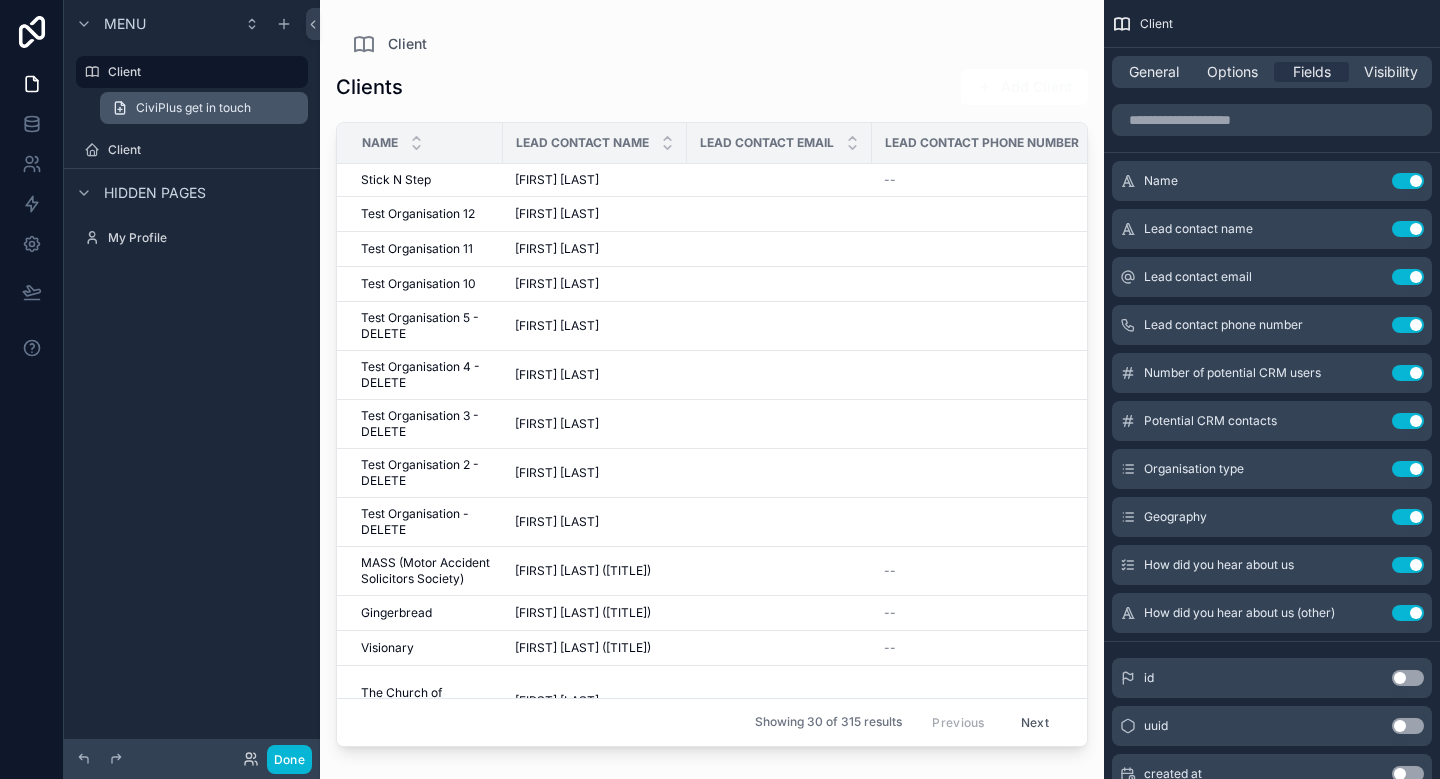 click on "CiviPlus get in touch" at bounding box center [193, 108] 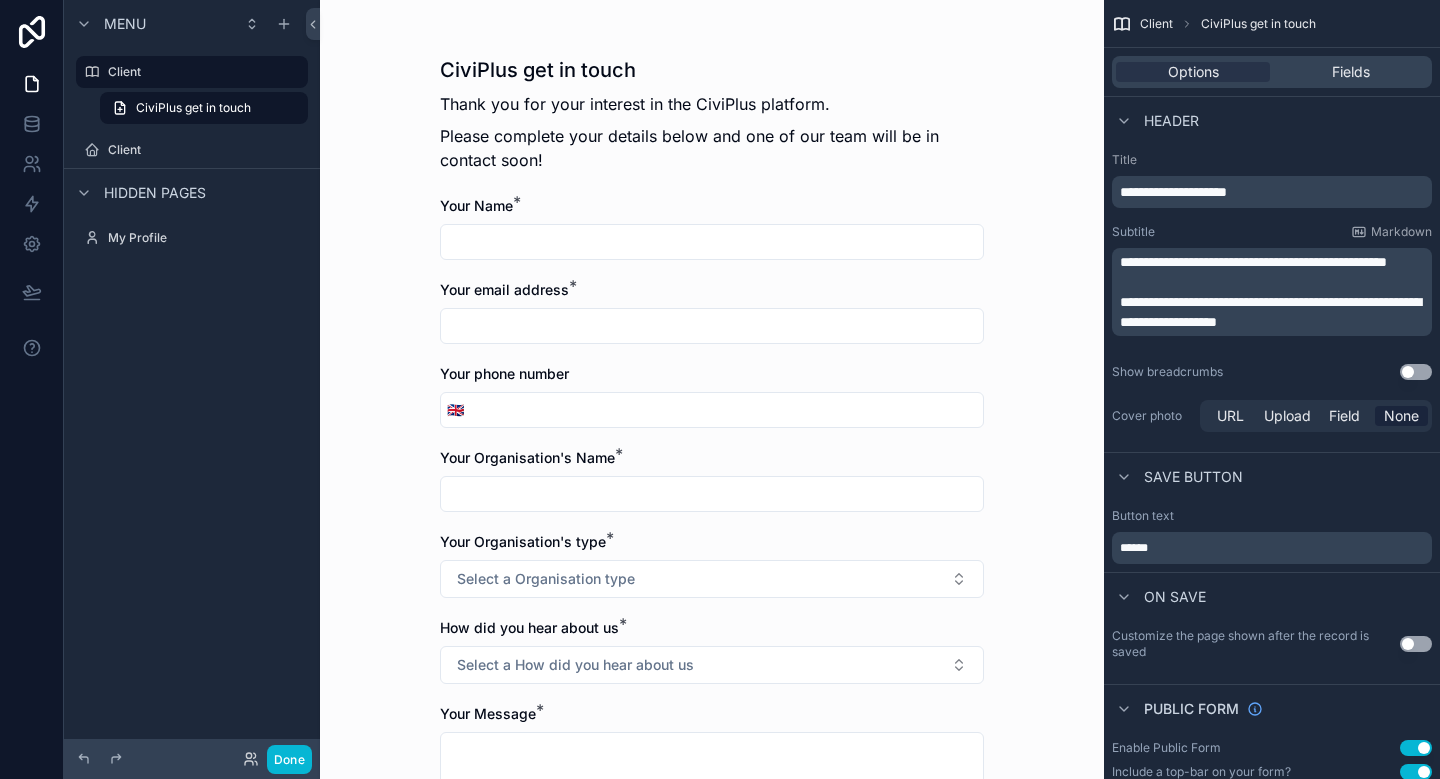 scroll, scrollTop: 333, scrollLeft: 0, axis: vertical 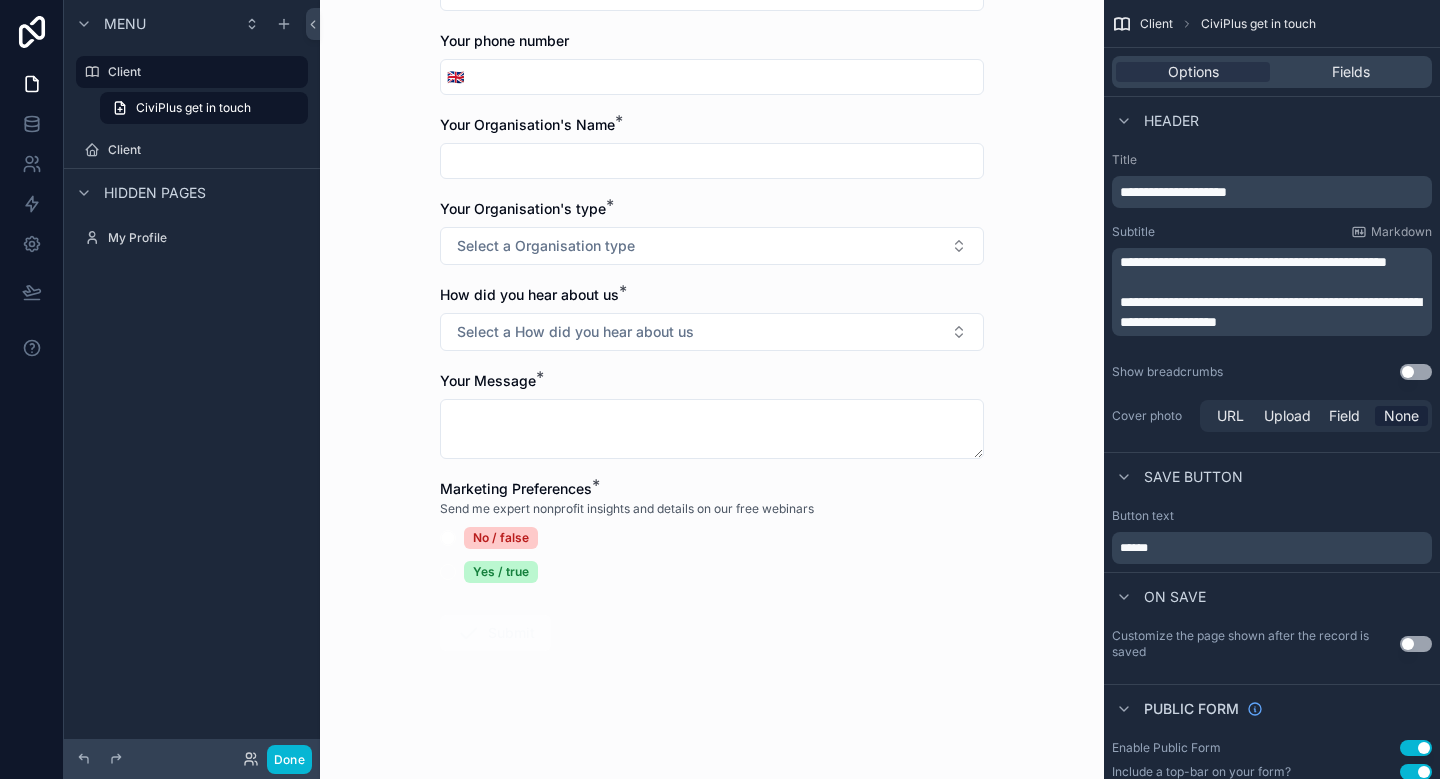 drag, startPoint x: 760, startPoint y: 564, endPoint x: 1014, endPoint y: 674, distance: 276.79596 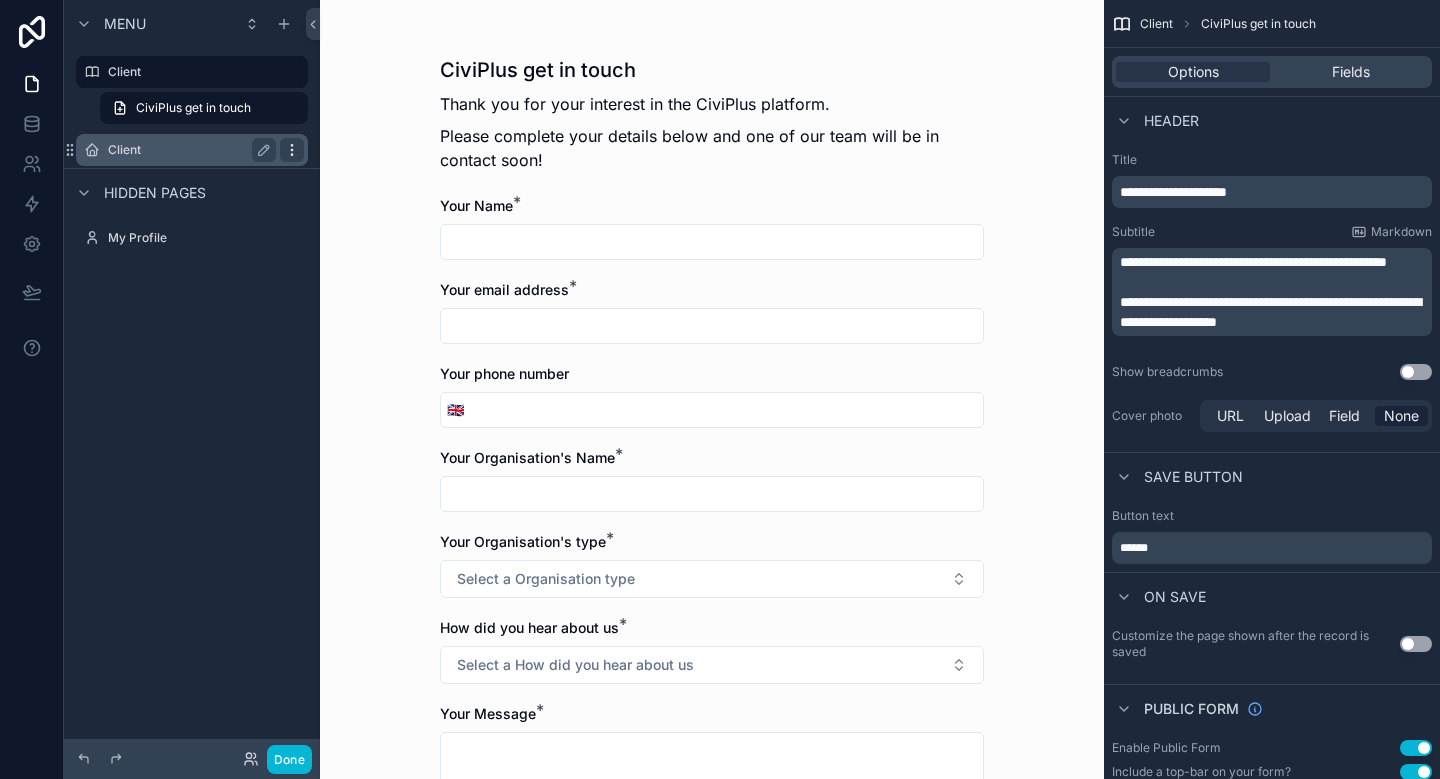 click 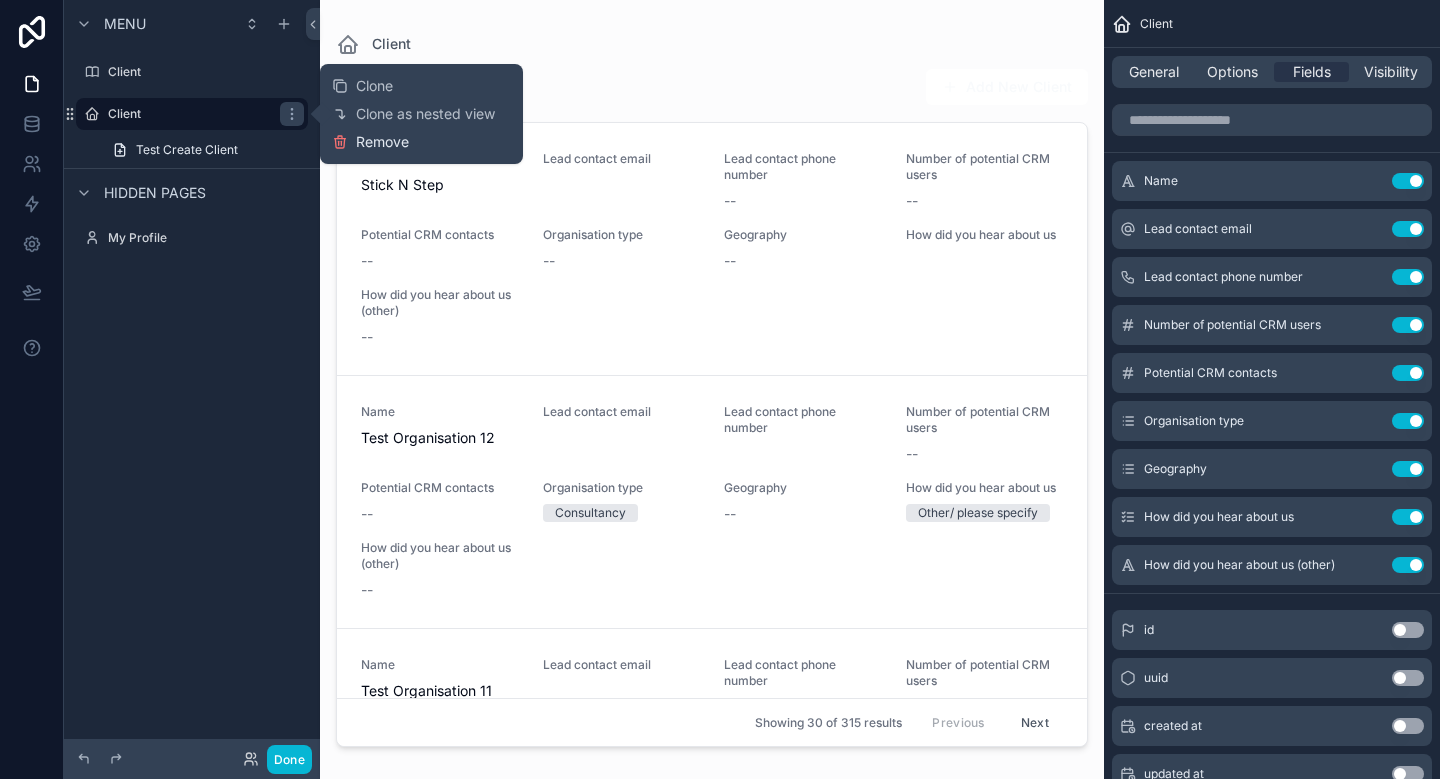 click on "Remove" at bounding box center (382, 142) 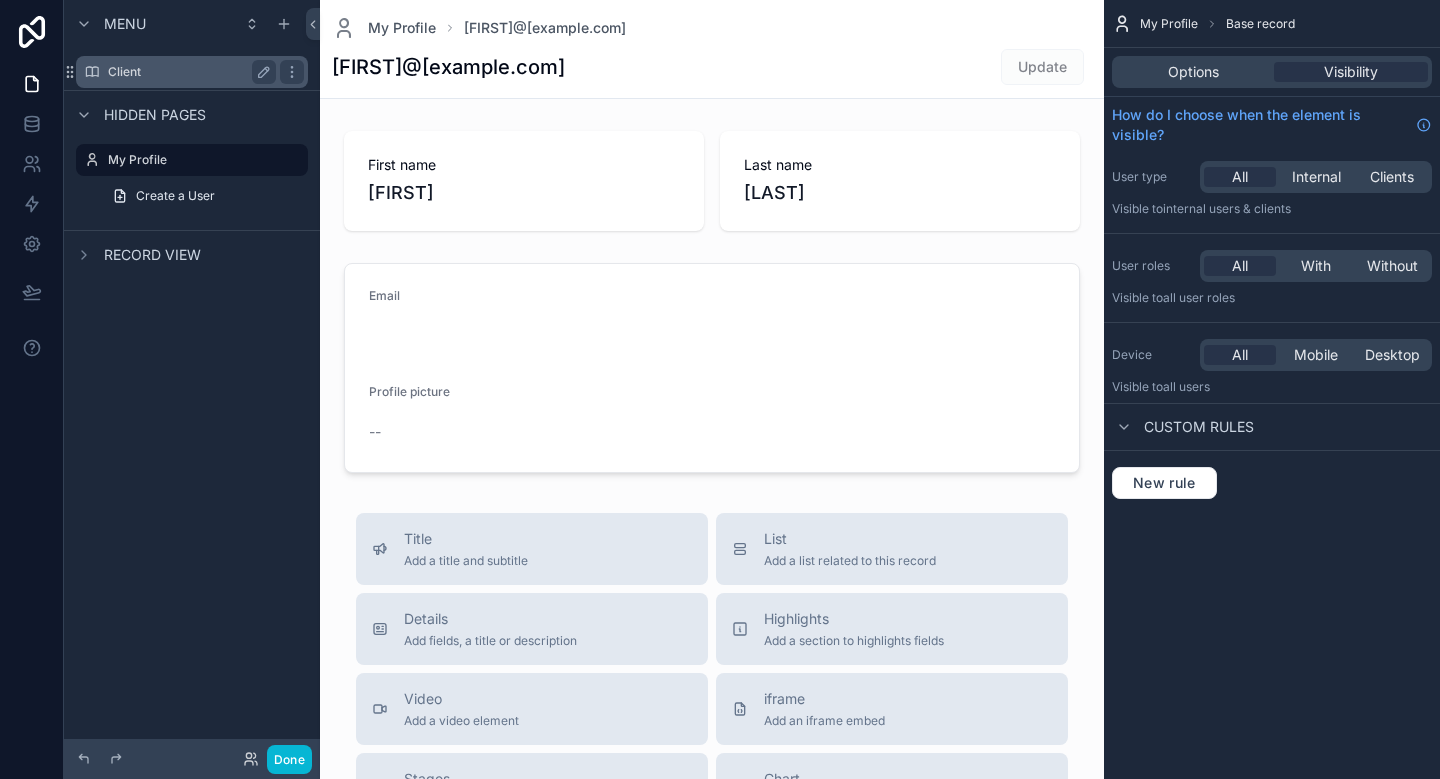 click on "Client" at bounding box center (192, 72) 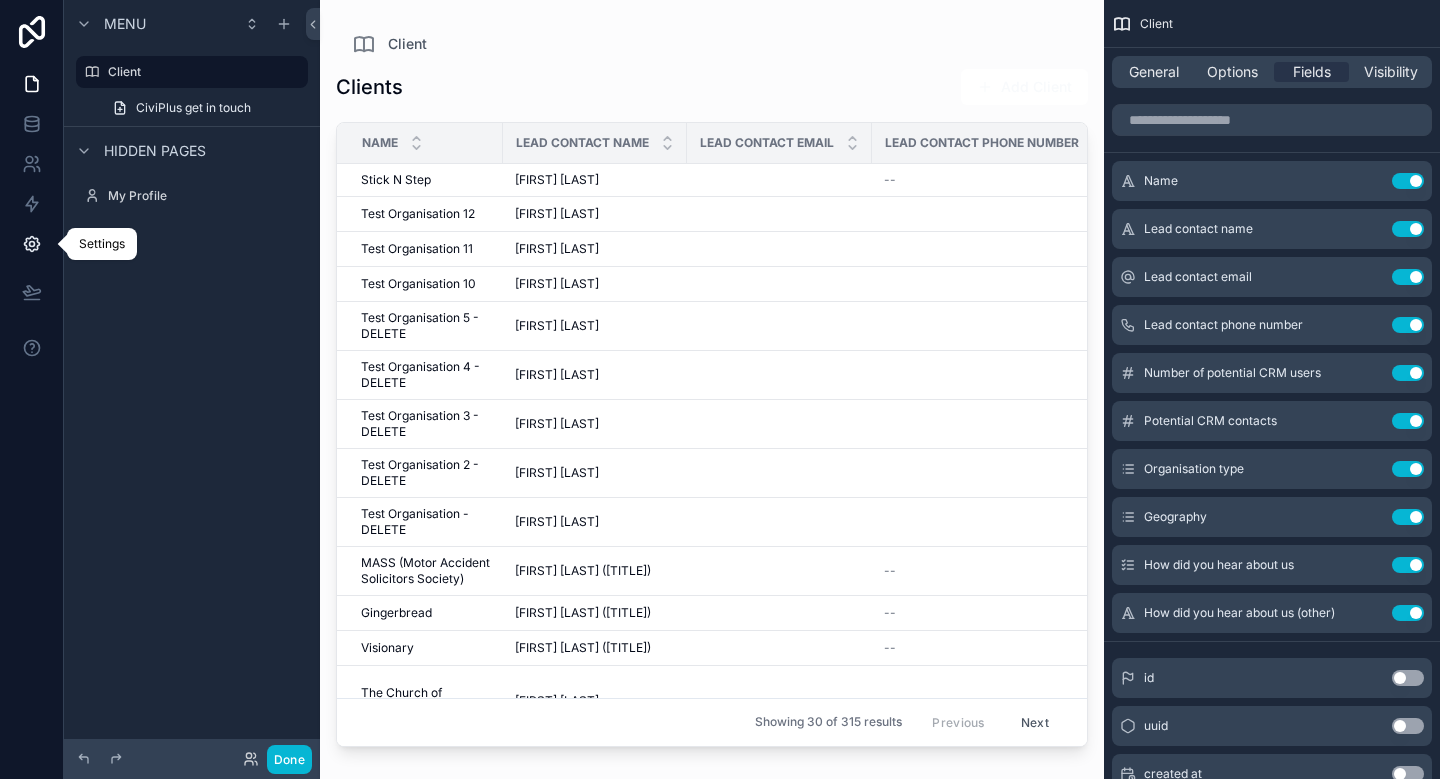 click 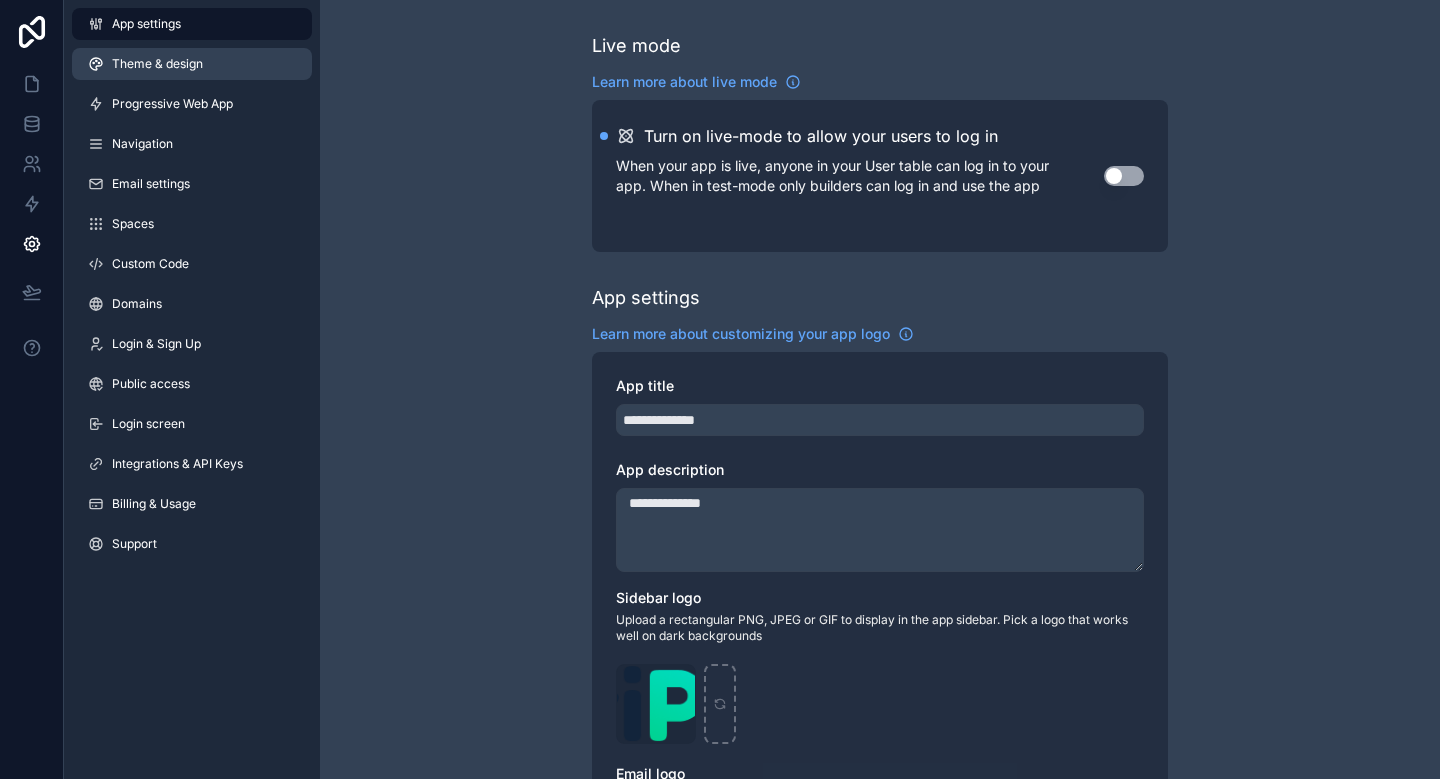 click on "Theme & design" at bounding box center [192, 64] 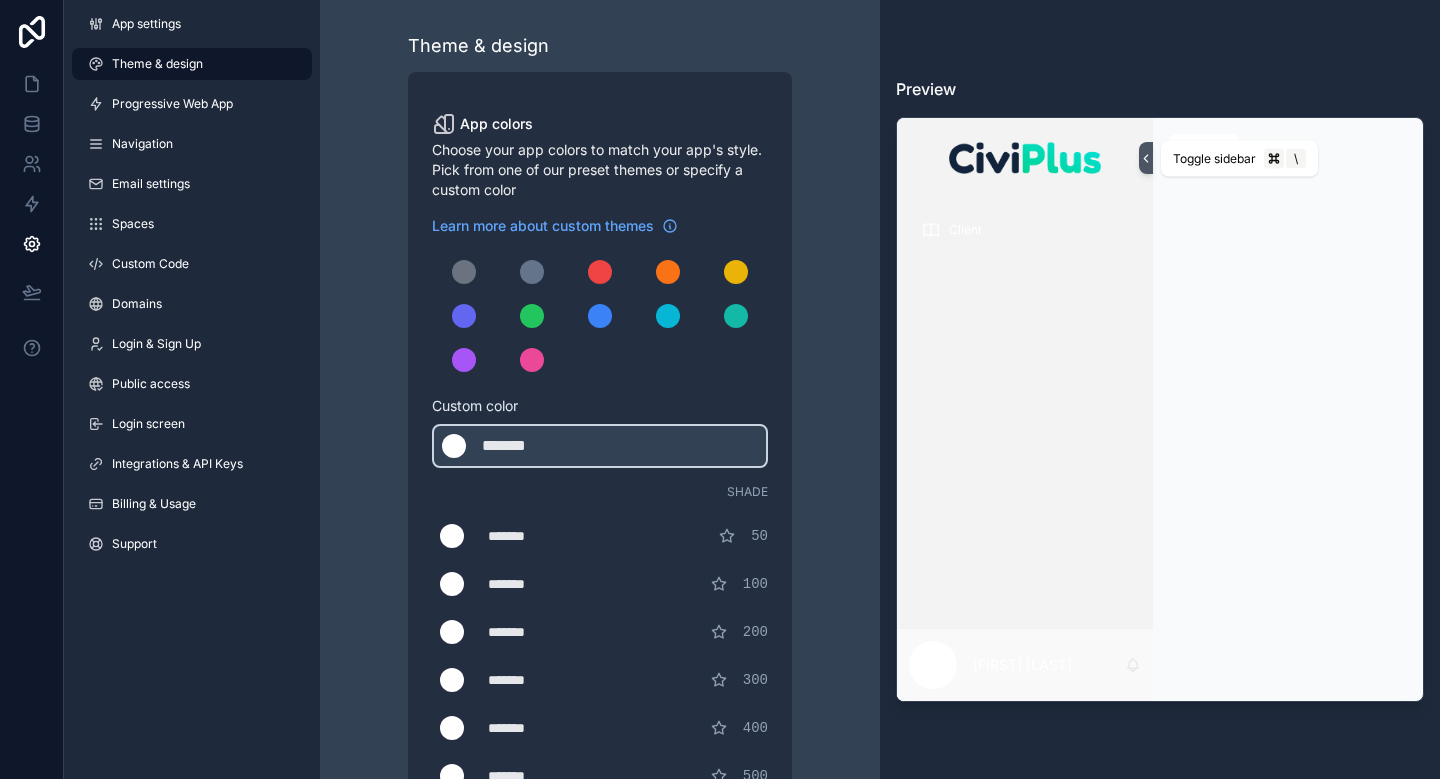 click at bounding box center [1146, 158] 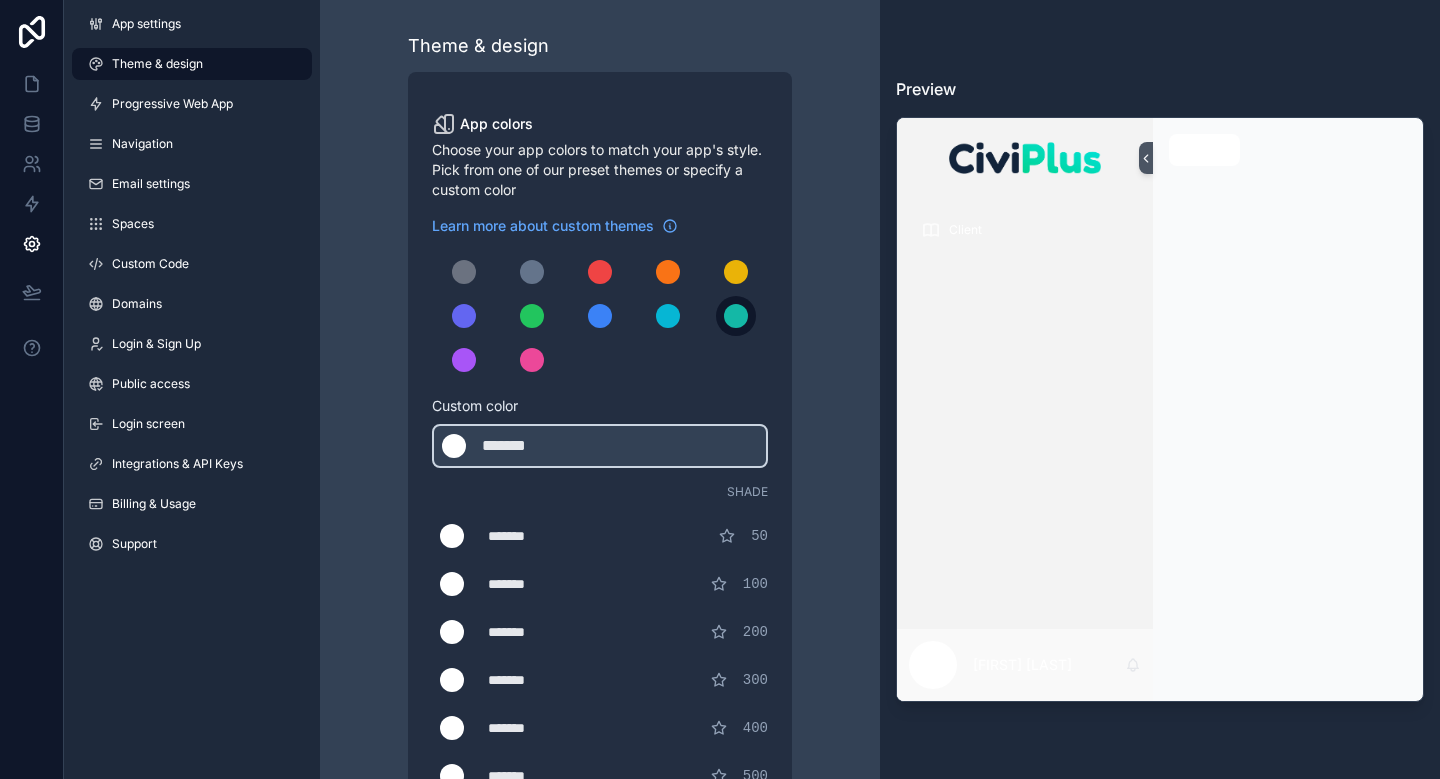 click at bounding box center [736, 316] 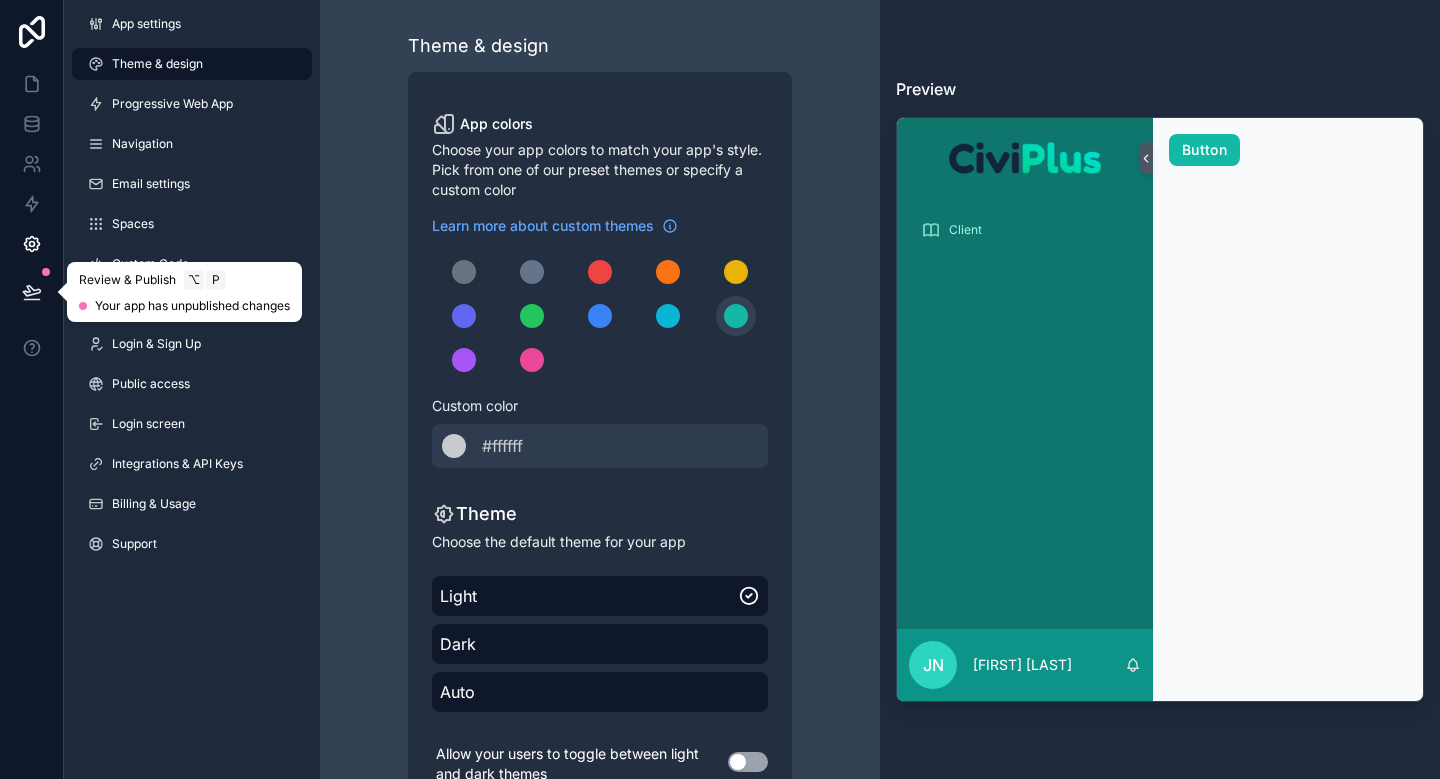 click 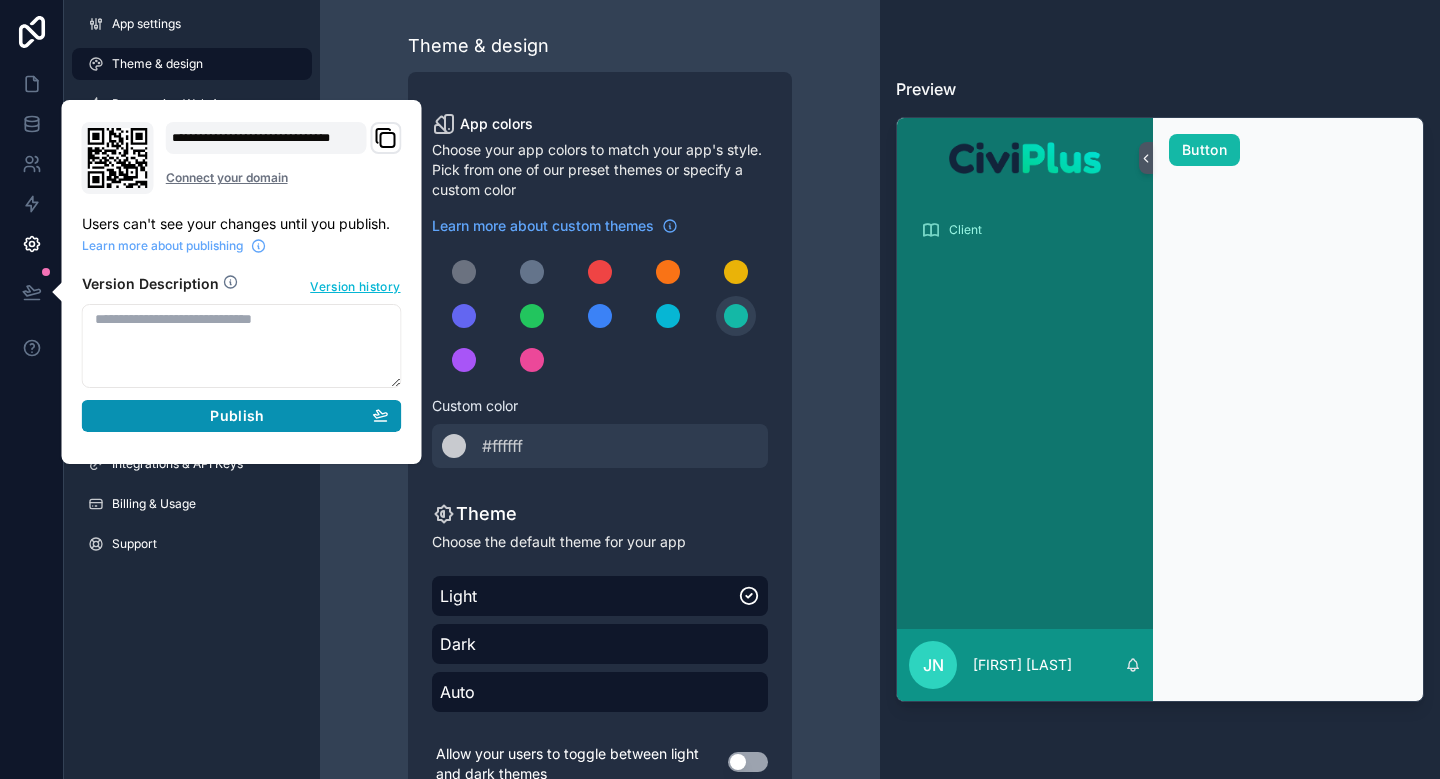 click on "Publish" at bounding box center (242, 416) 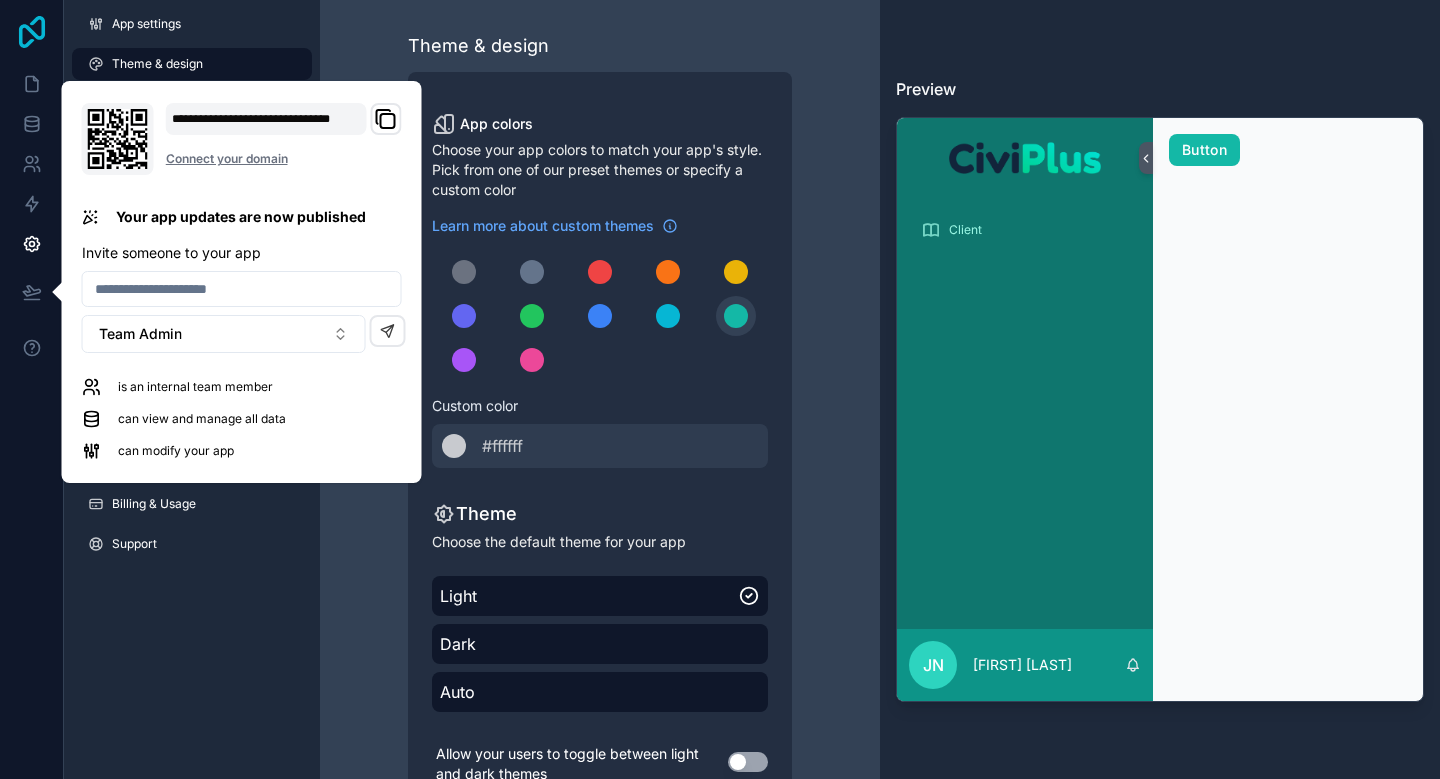 click 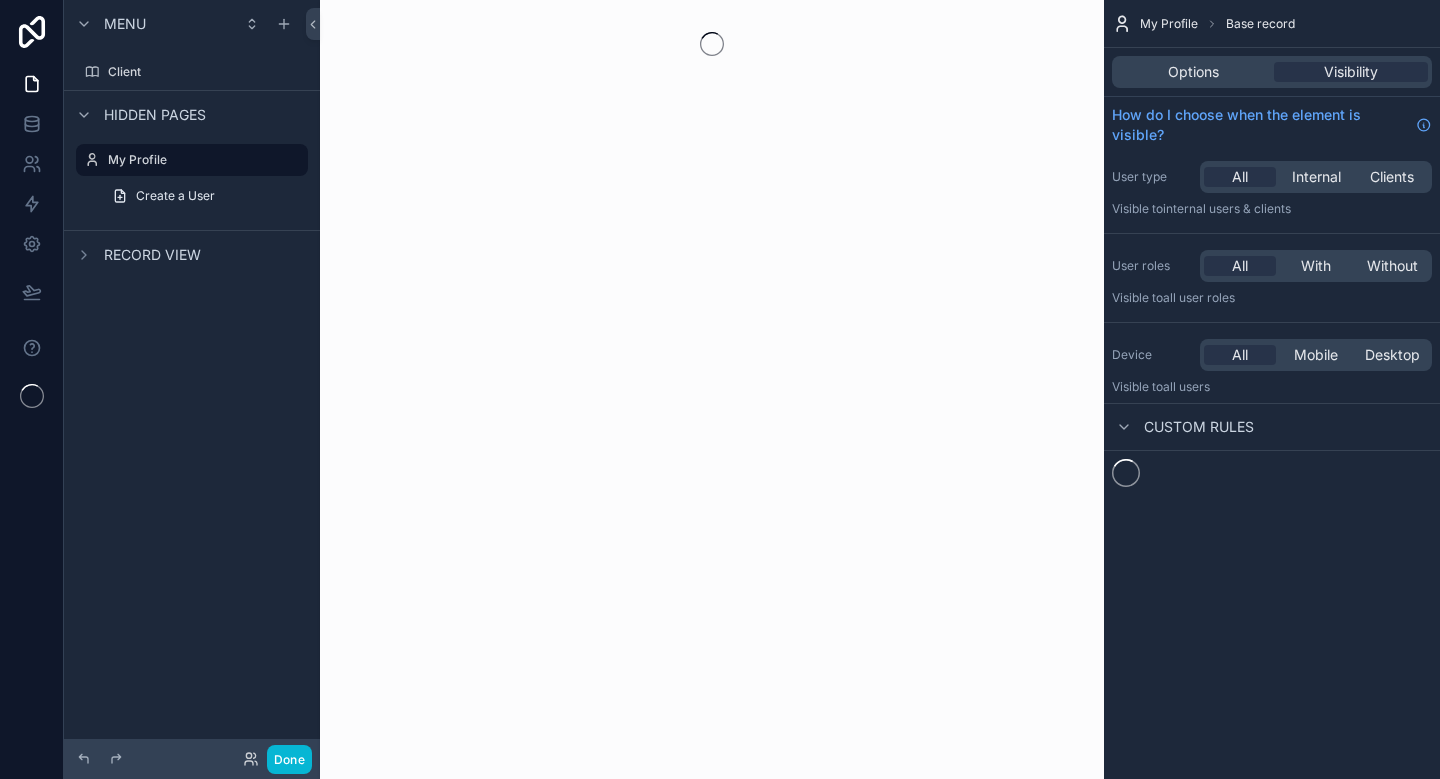 scroll, scrollTop: 0, scrollLeft: 0, axis: both 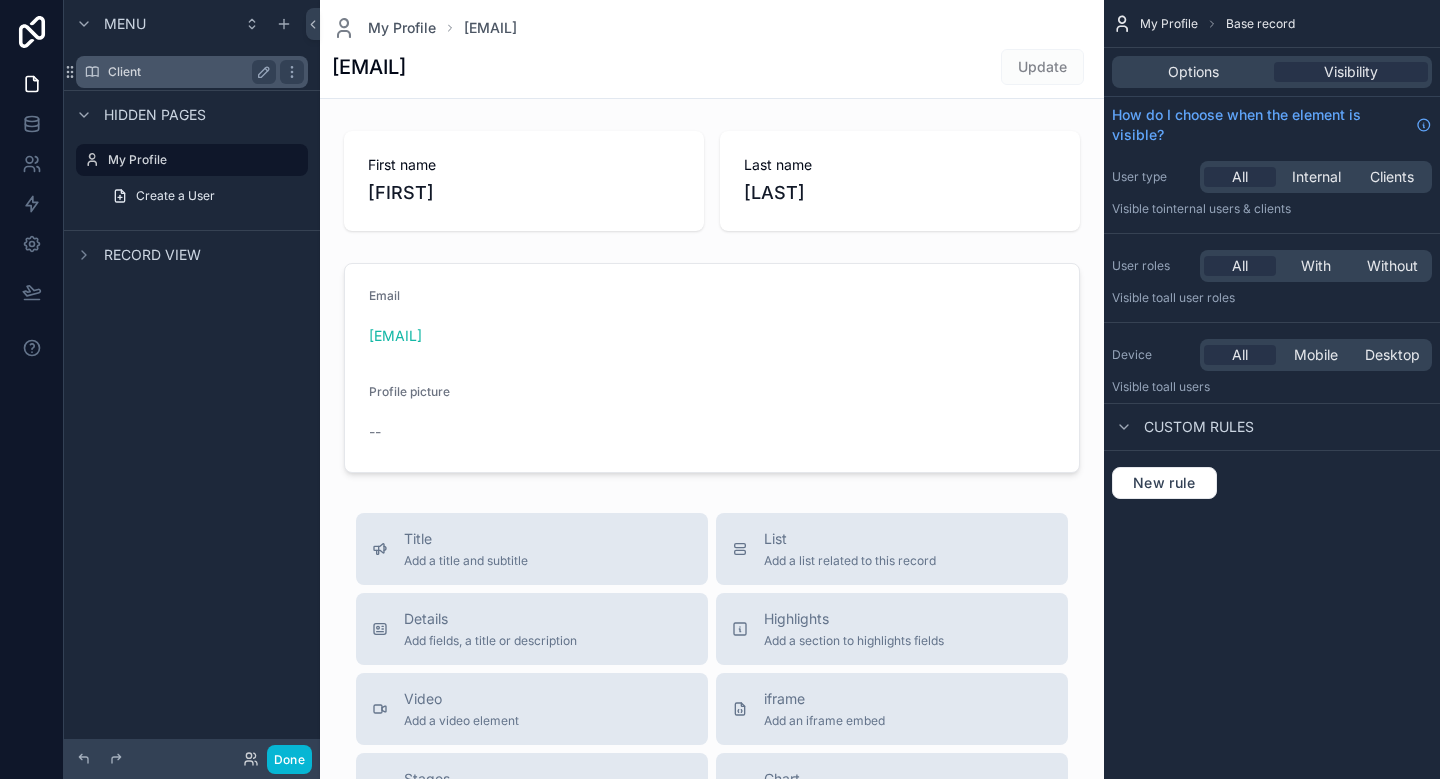 click on "Client" at bounding box center [192, 72] 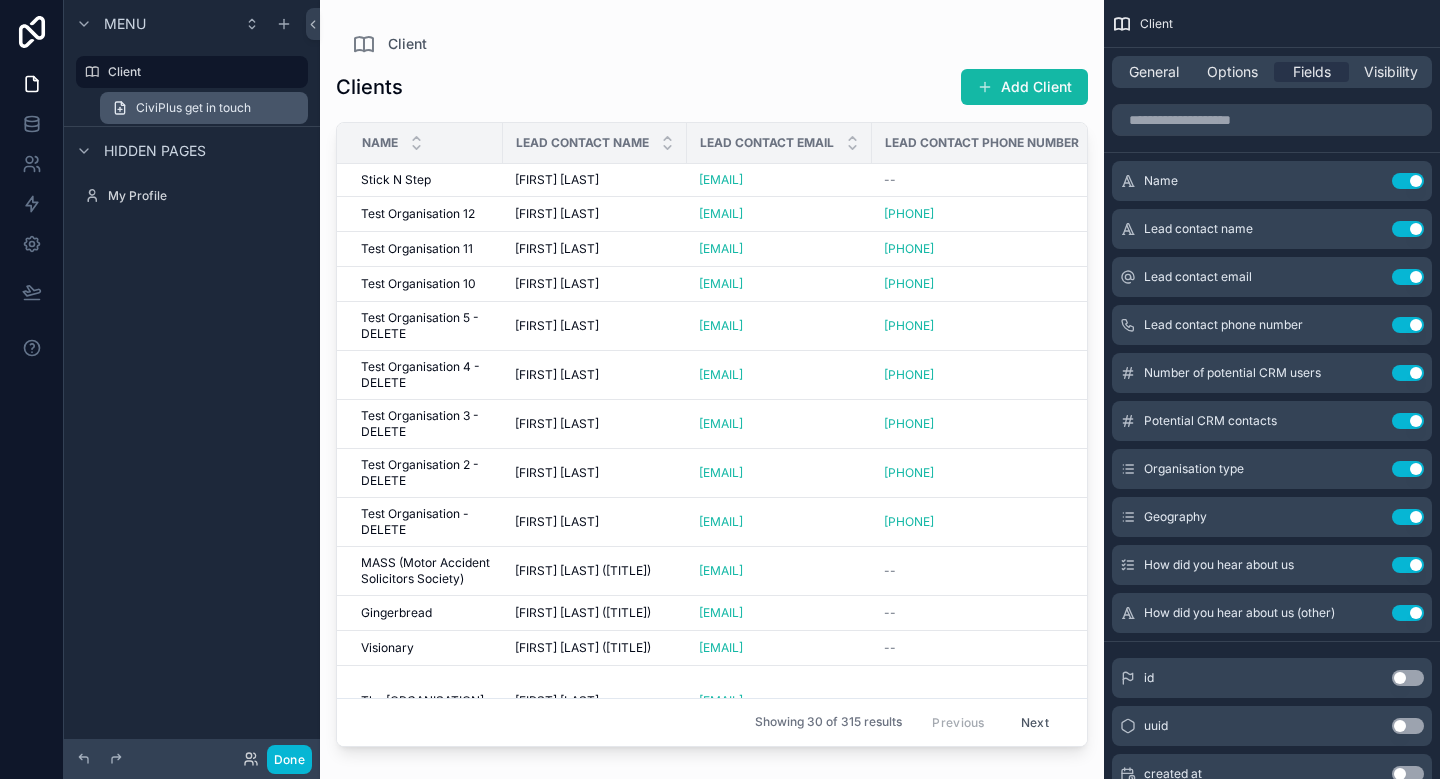 click on "CiviPlus get in touch" at bounding box center [193, 108] 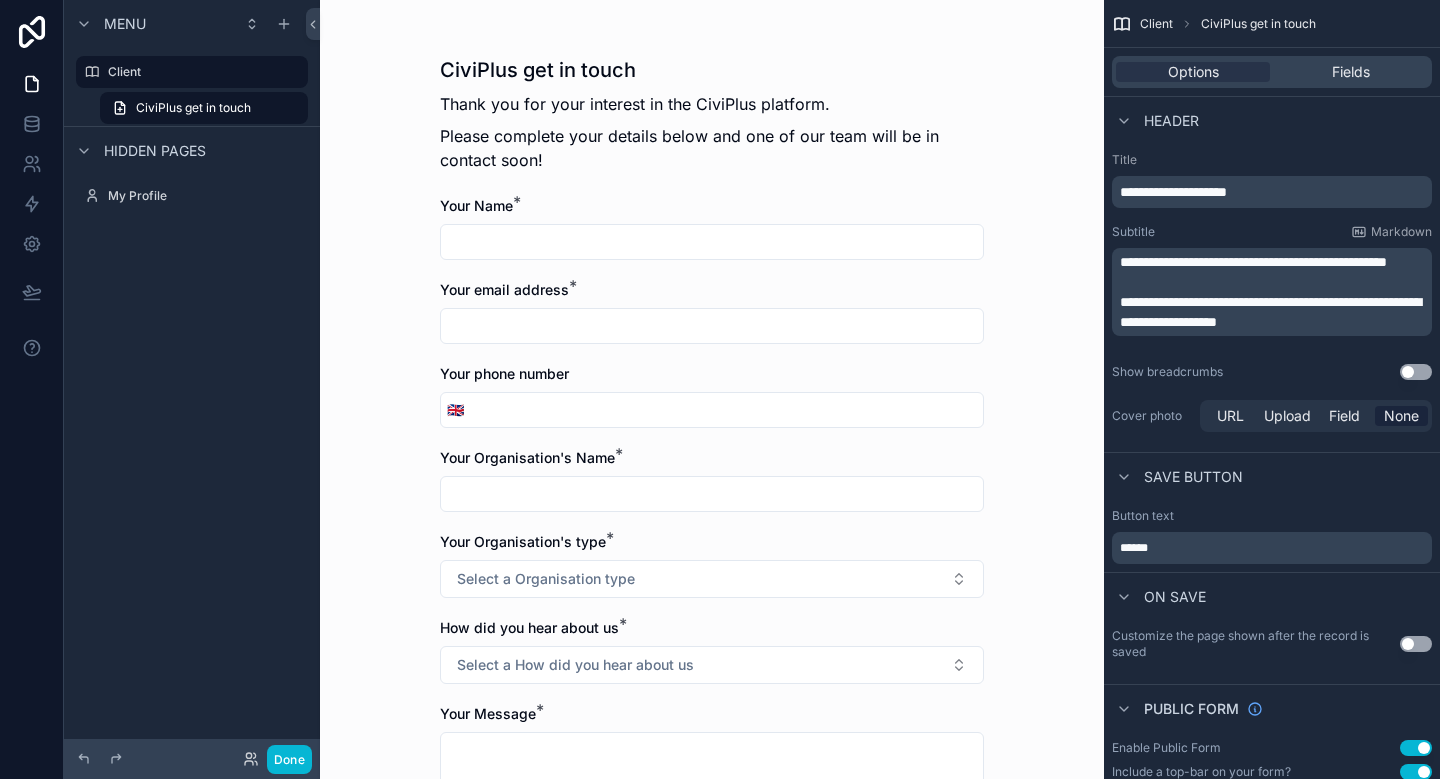 scroll, scrollTop: 333, scrollLeft: 0, axis: vertical 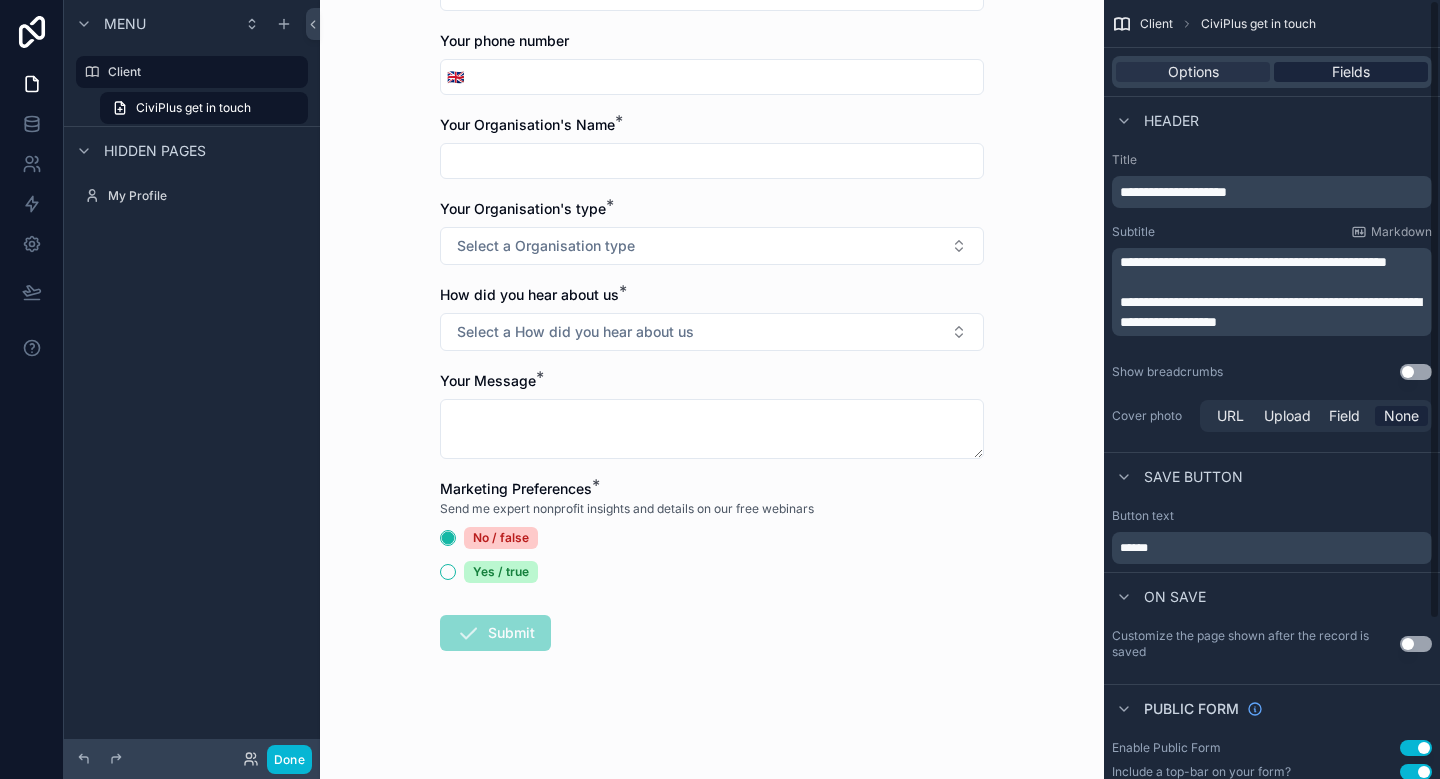 click on "Fields" at bounding box center [1351, 72] 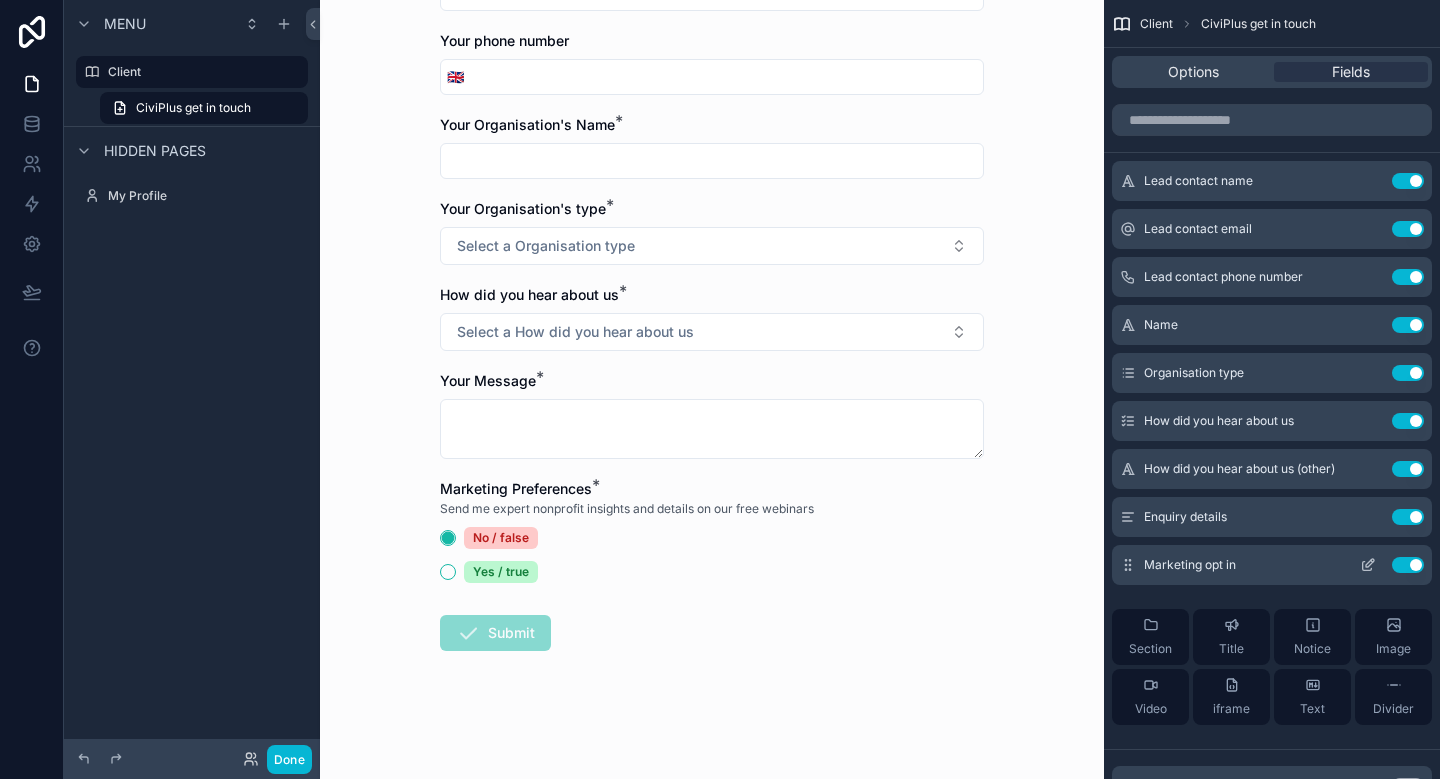 click 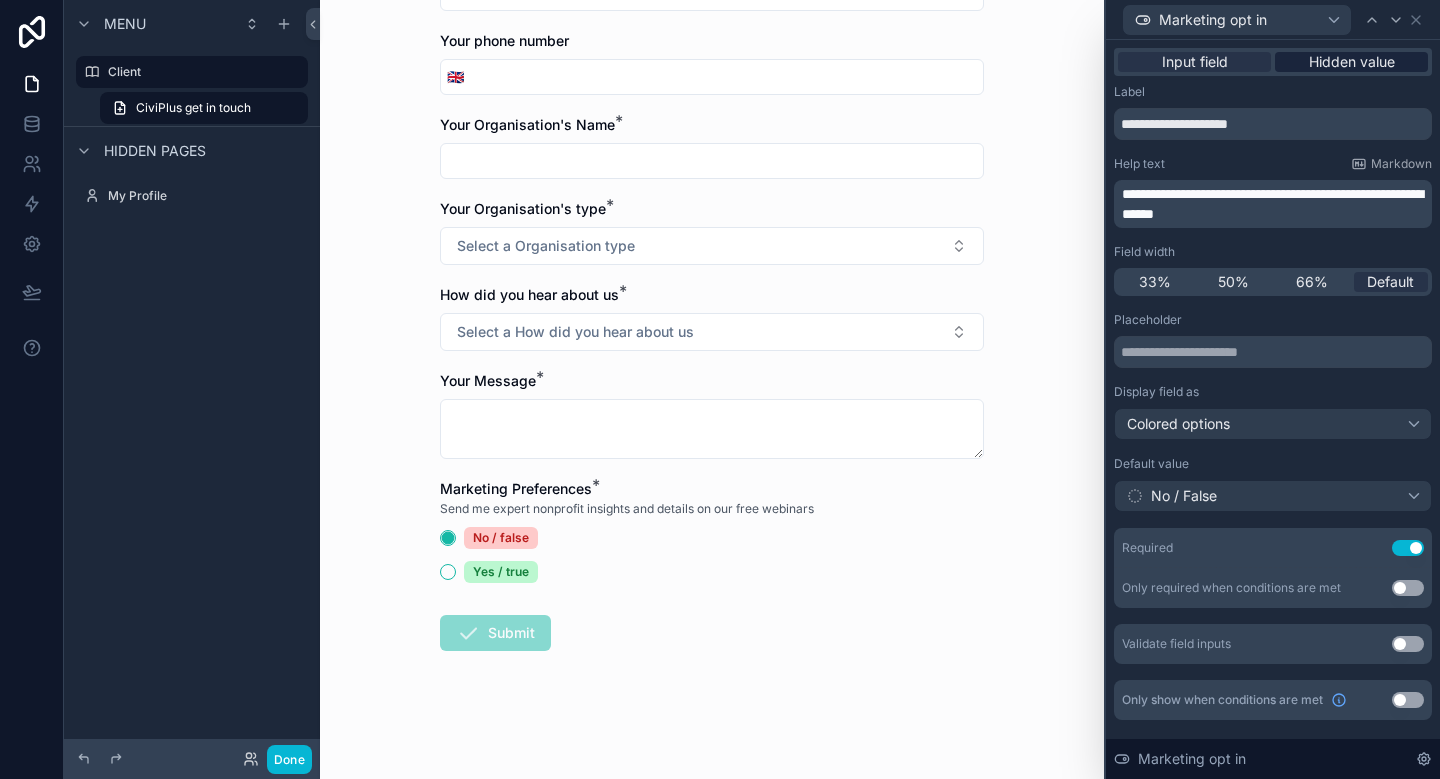 click on "Hidden value" at bounding box center (1352, 62) 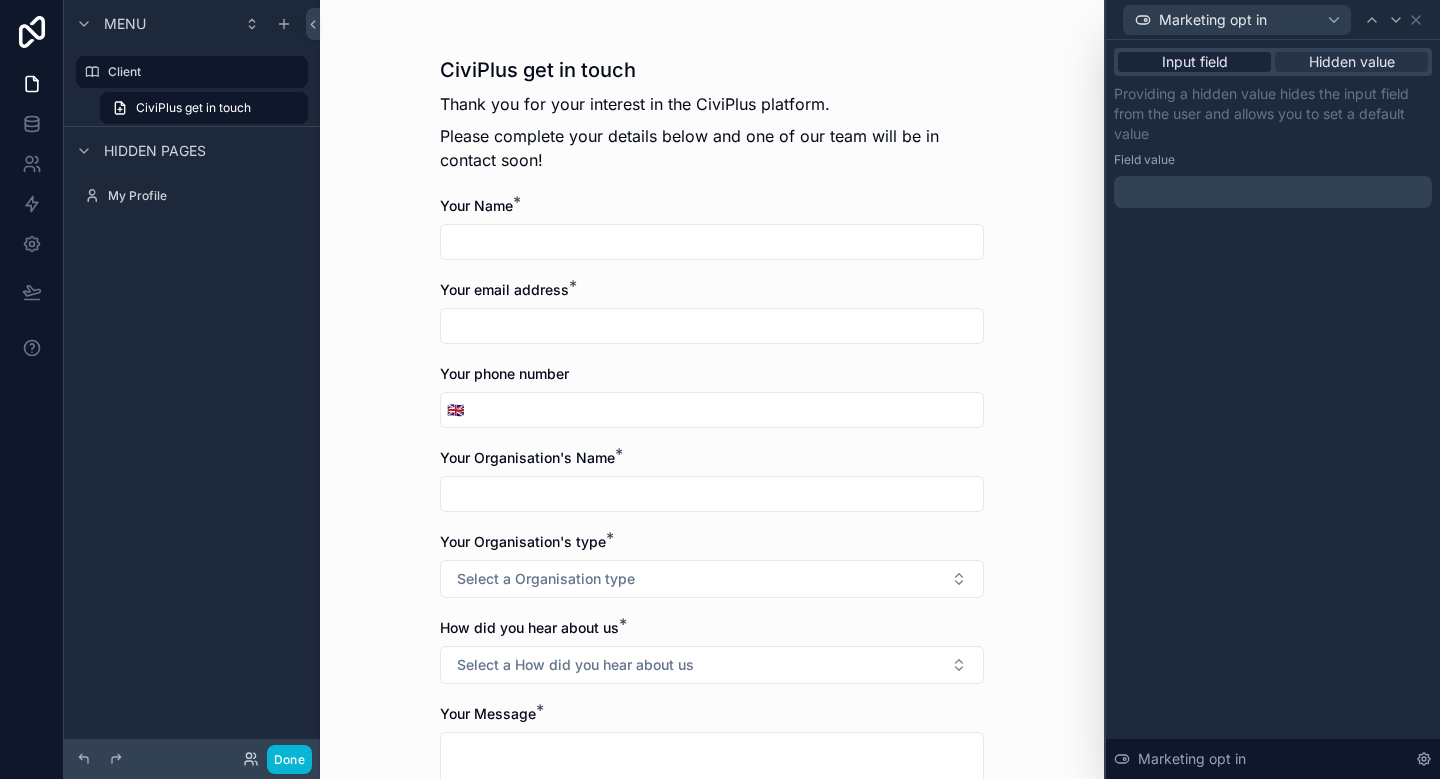 click on "Input field" at bounding box center [1195, 62] 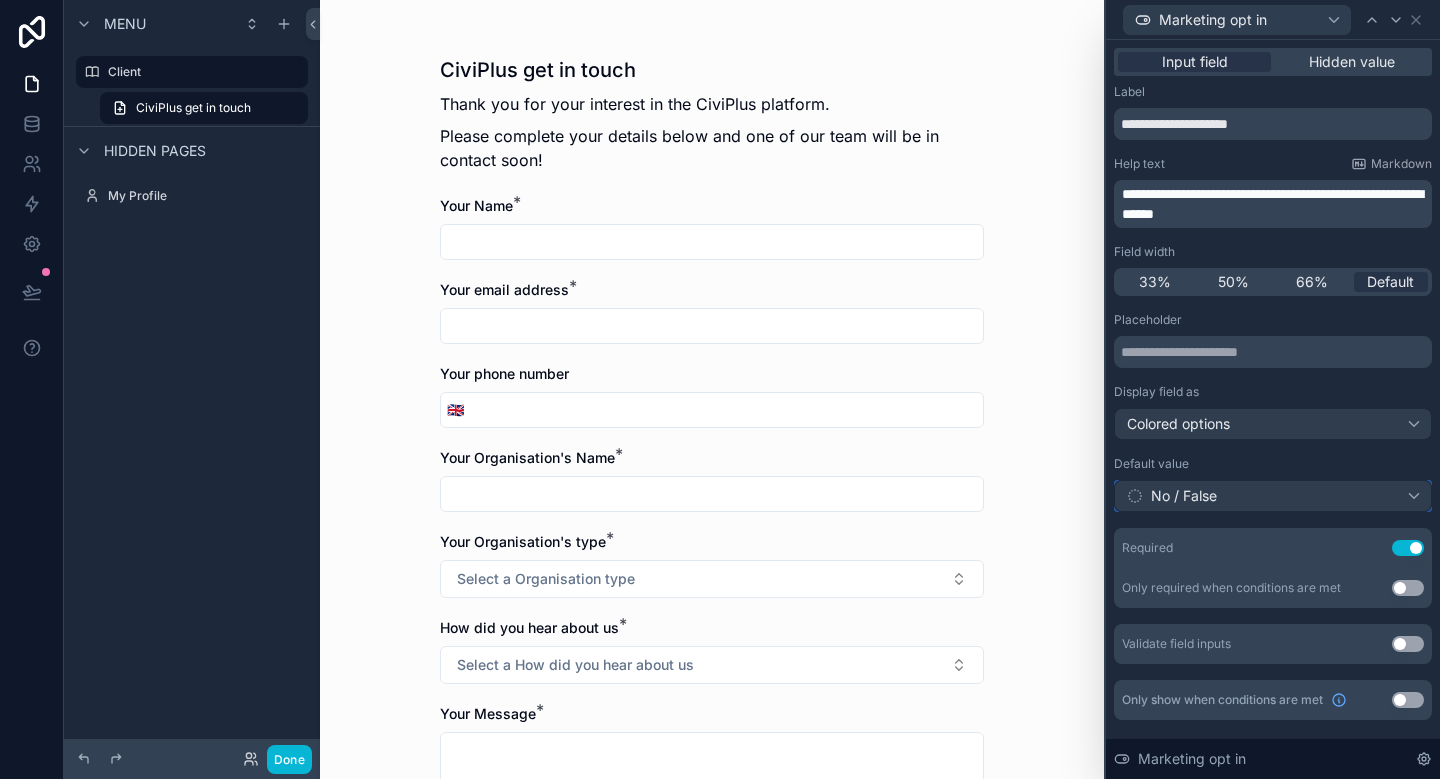 click on "No / False" at bounding box center (1273, 496) 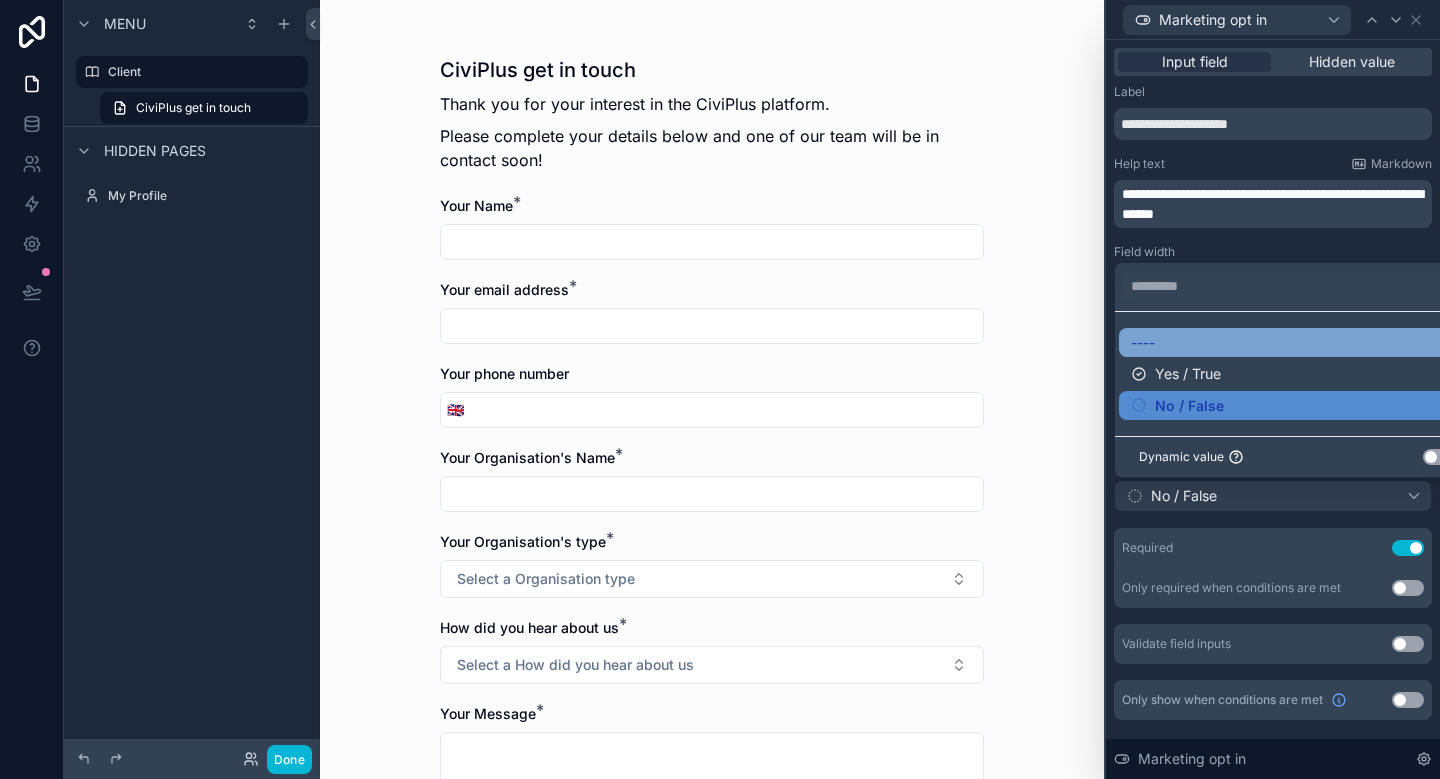 click on "----" at bounding box center (1143, 343) 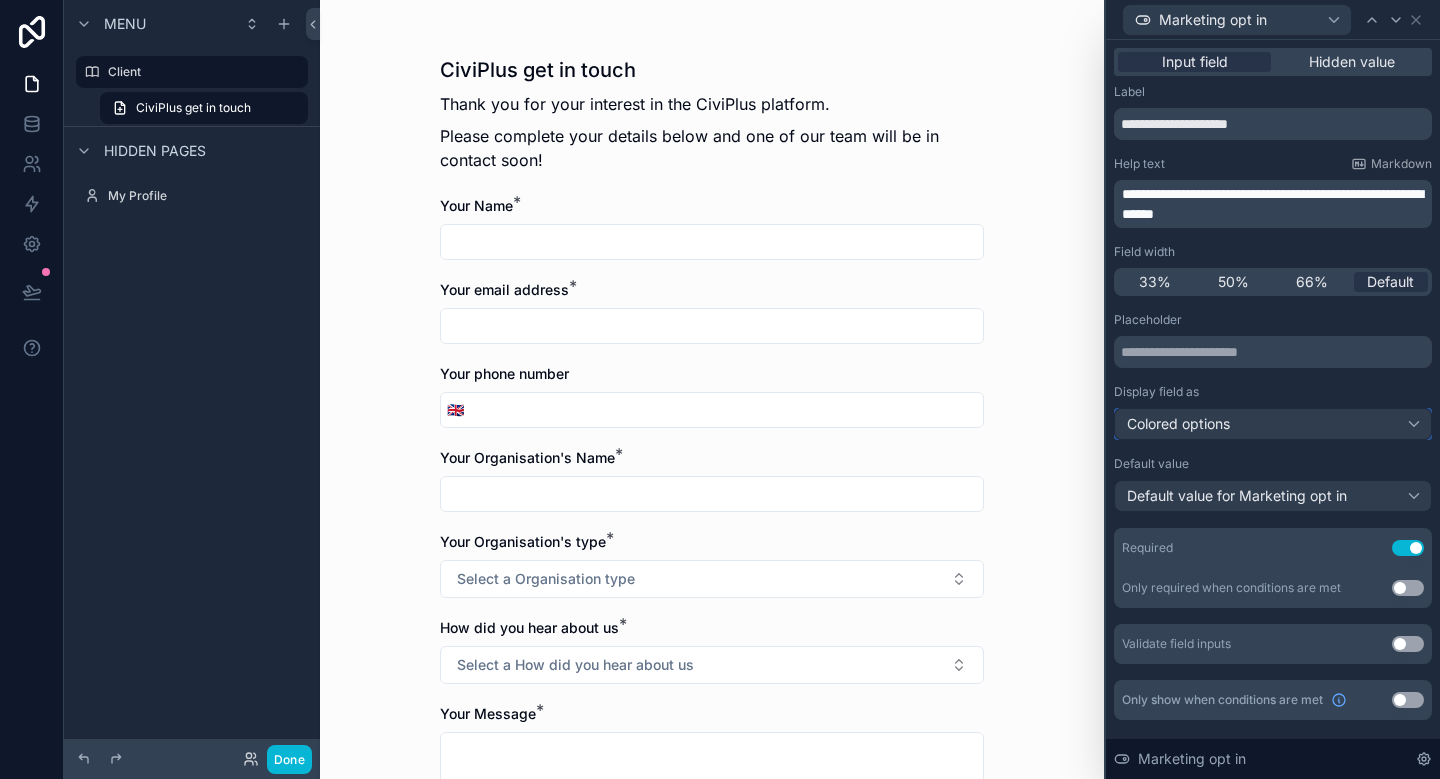 click on "Colored options" at bounding box center (1273, 424) 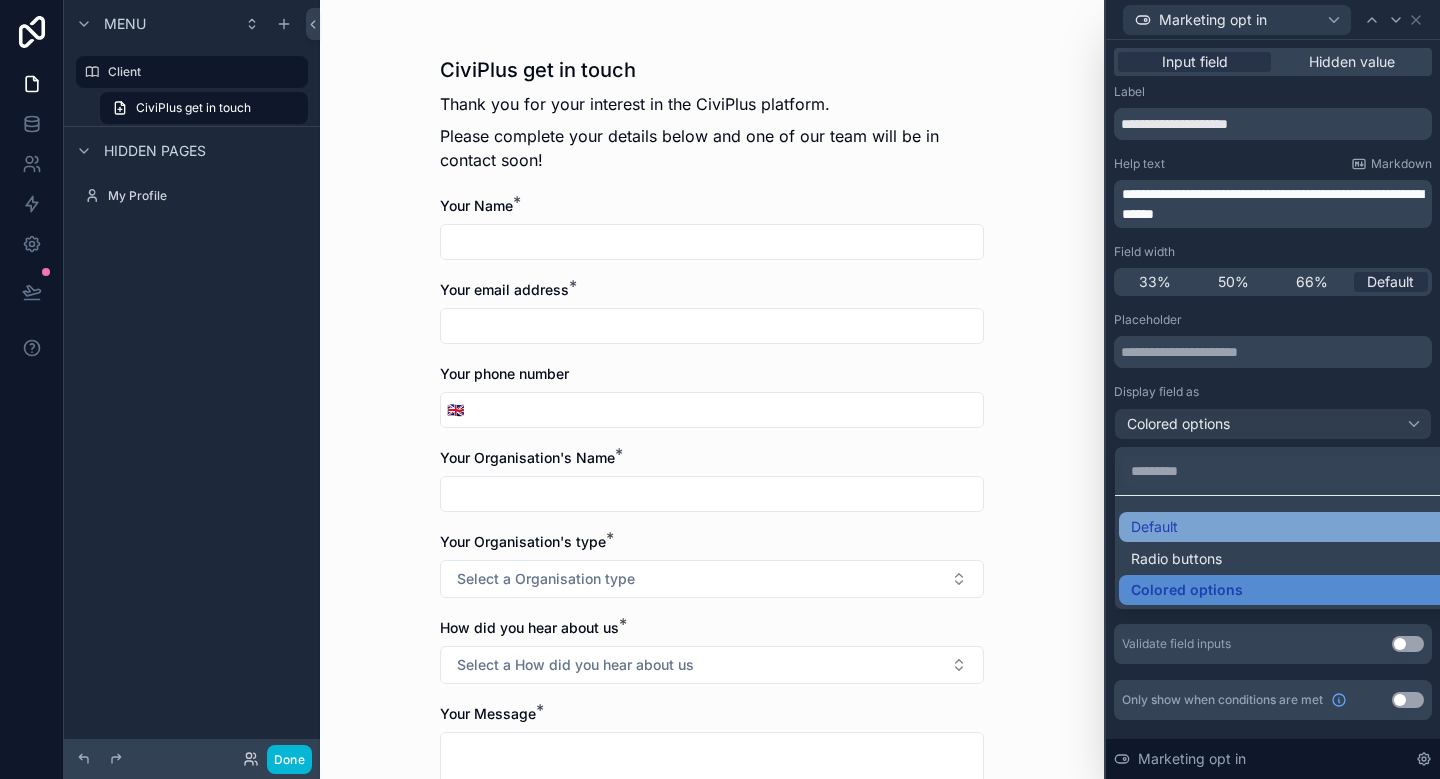 click on "Default" at bounding box center [1297, 527] 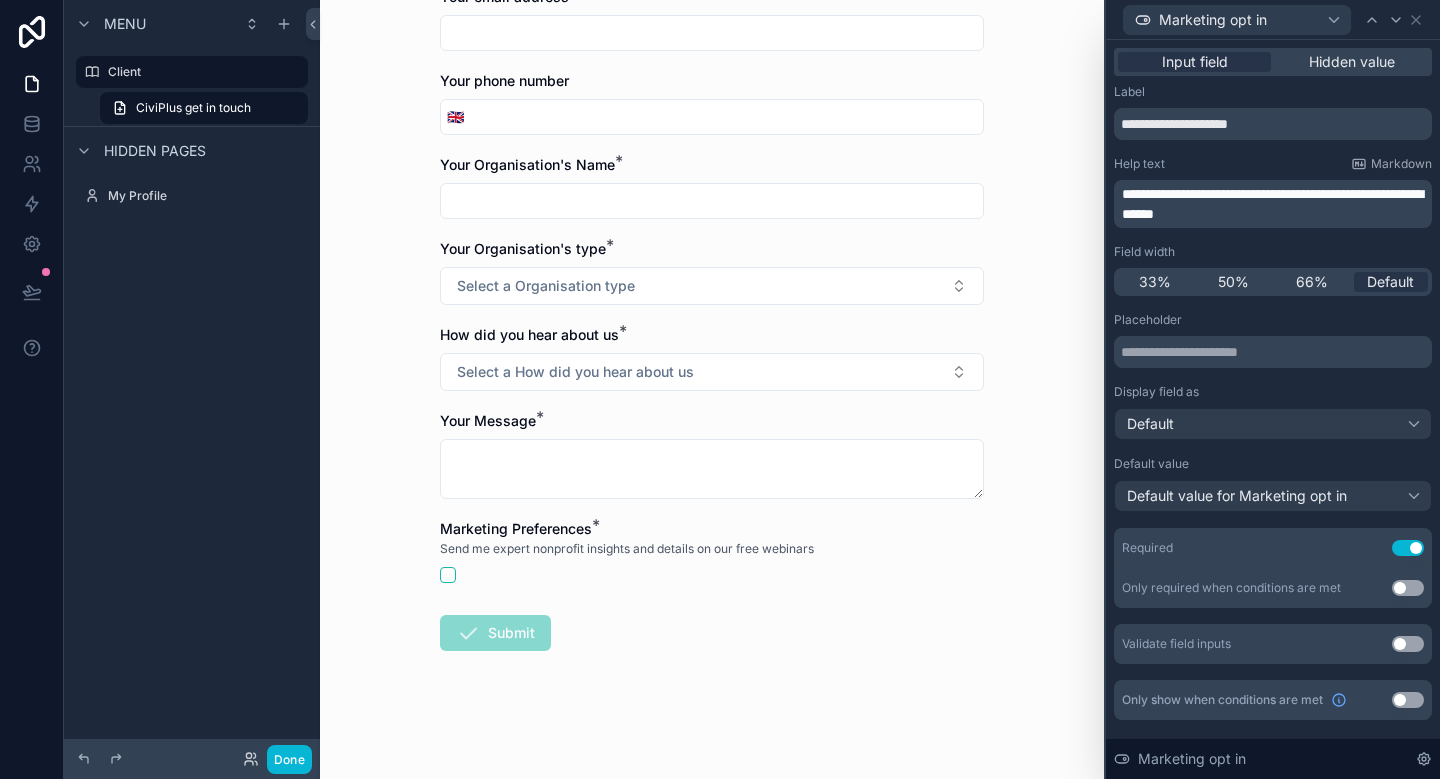 scroll, scrollTop: 27, scrollLeft: 0, axis: vertical 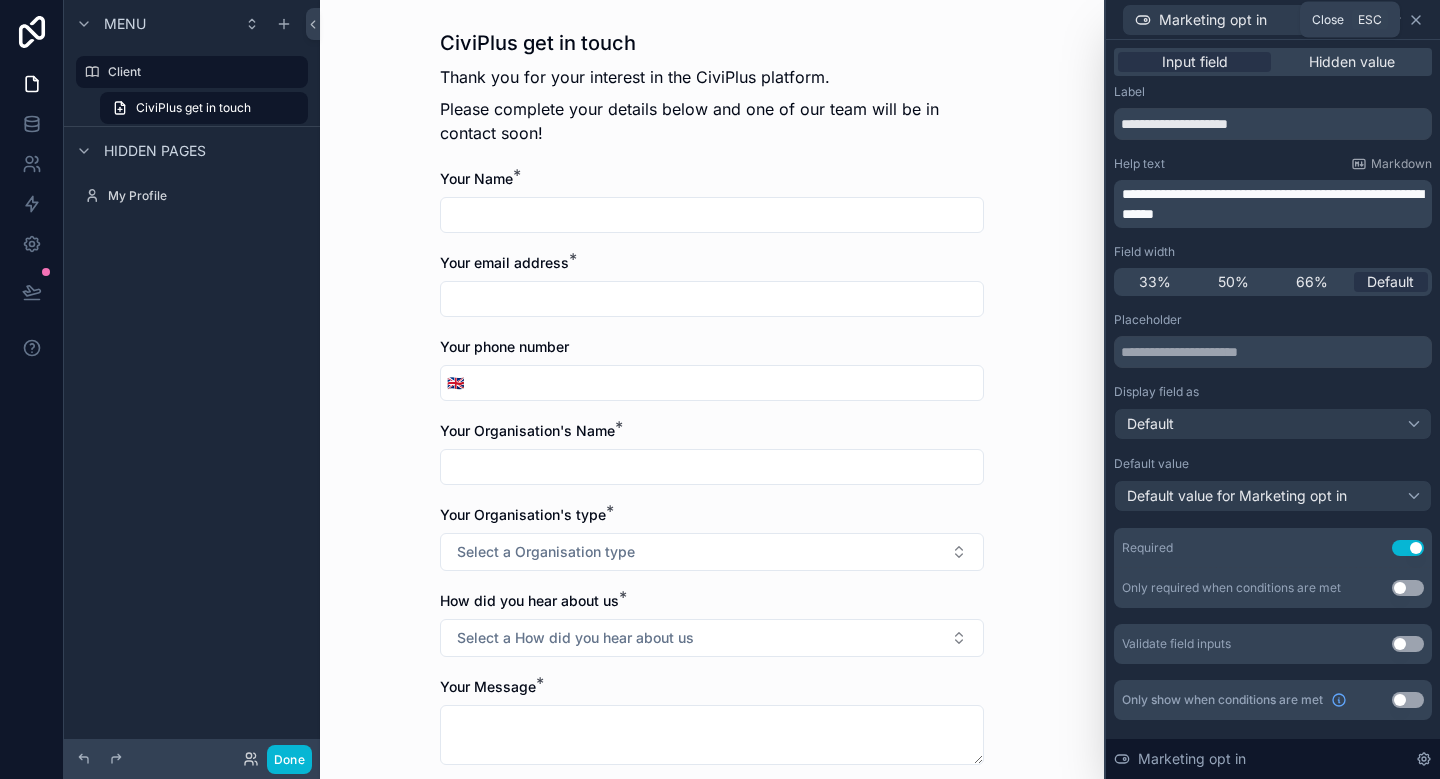 click 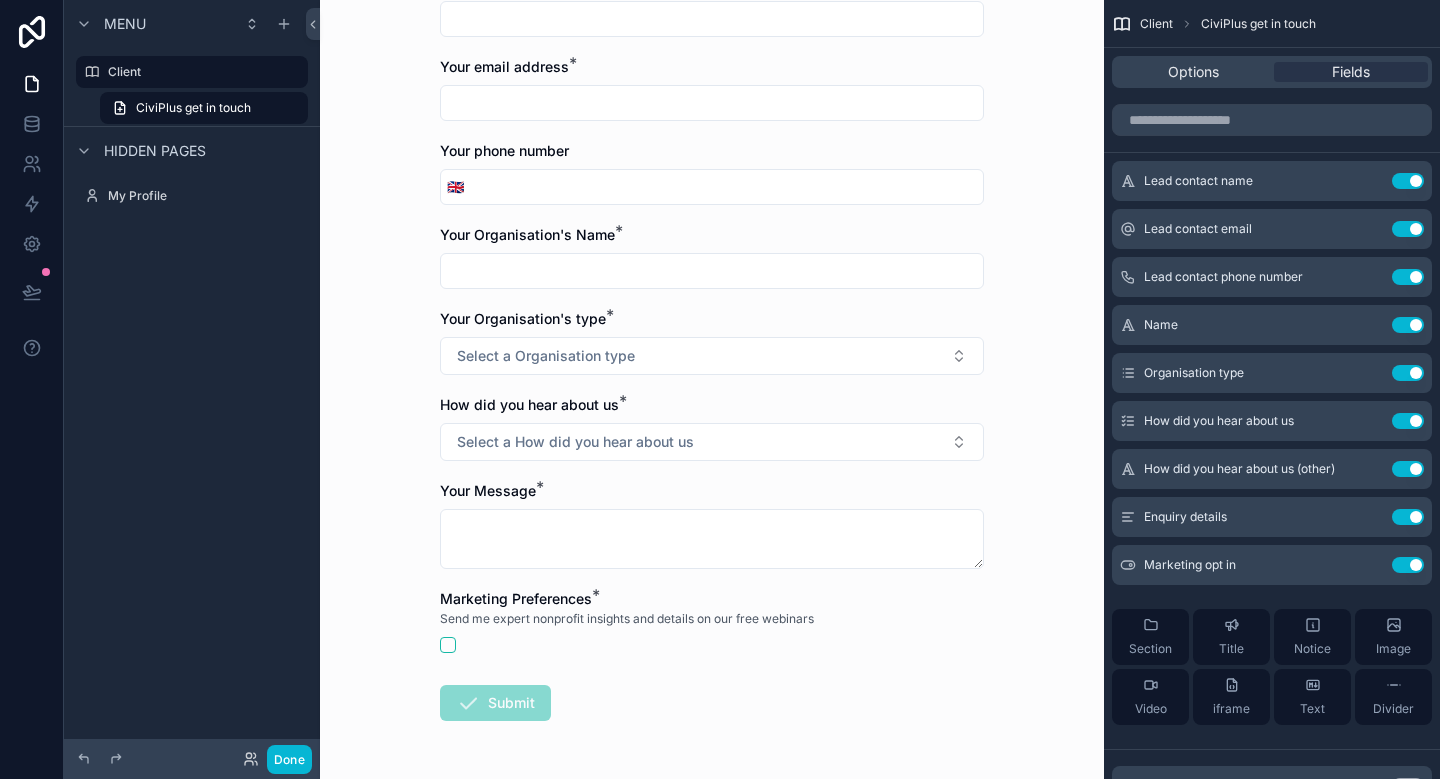 scroll, scrollTop: 293, scrollLeft: 0, axis: vertical 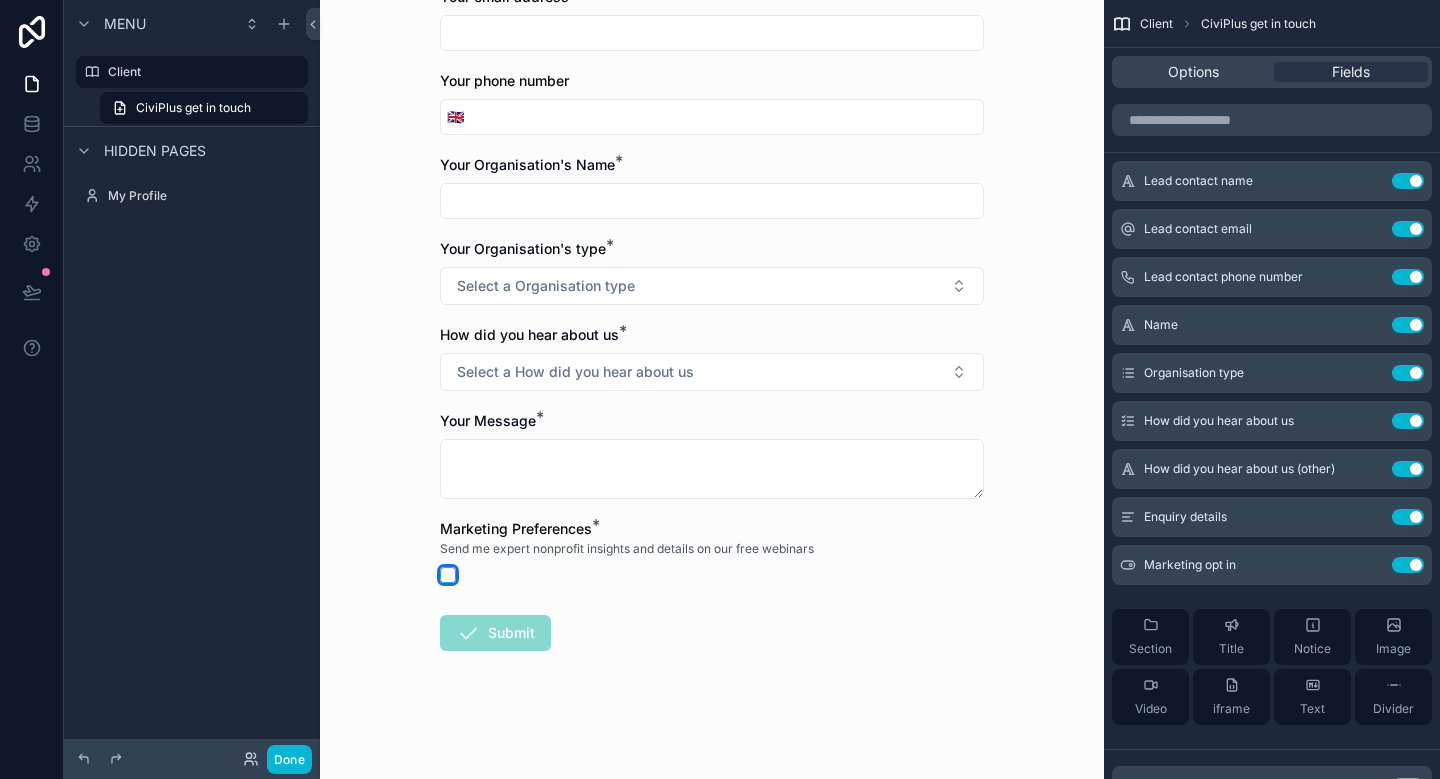 click at bounding box center [448, 575] 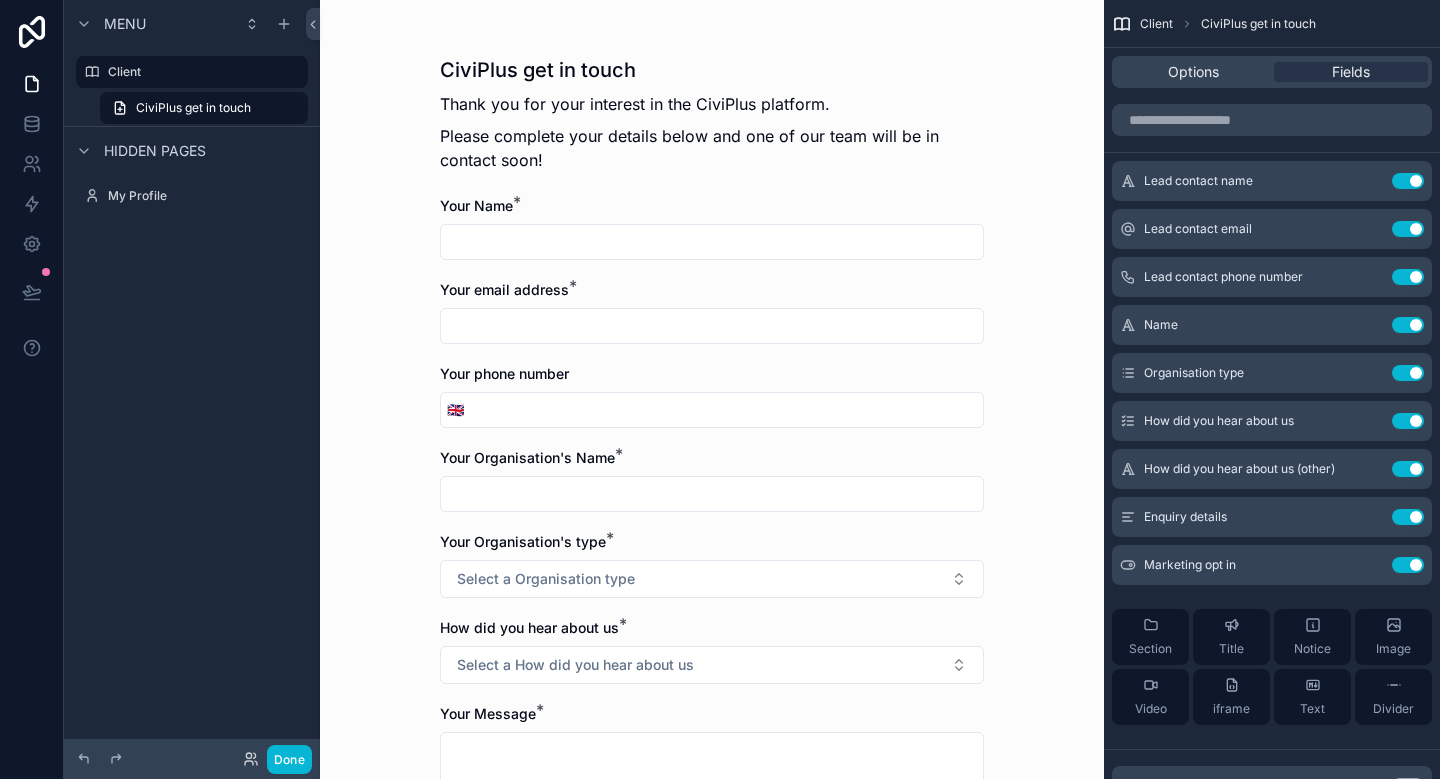 scroll, scrollTop: 293, scrollLeft: 0, axis: vertical 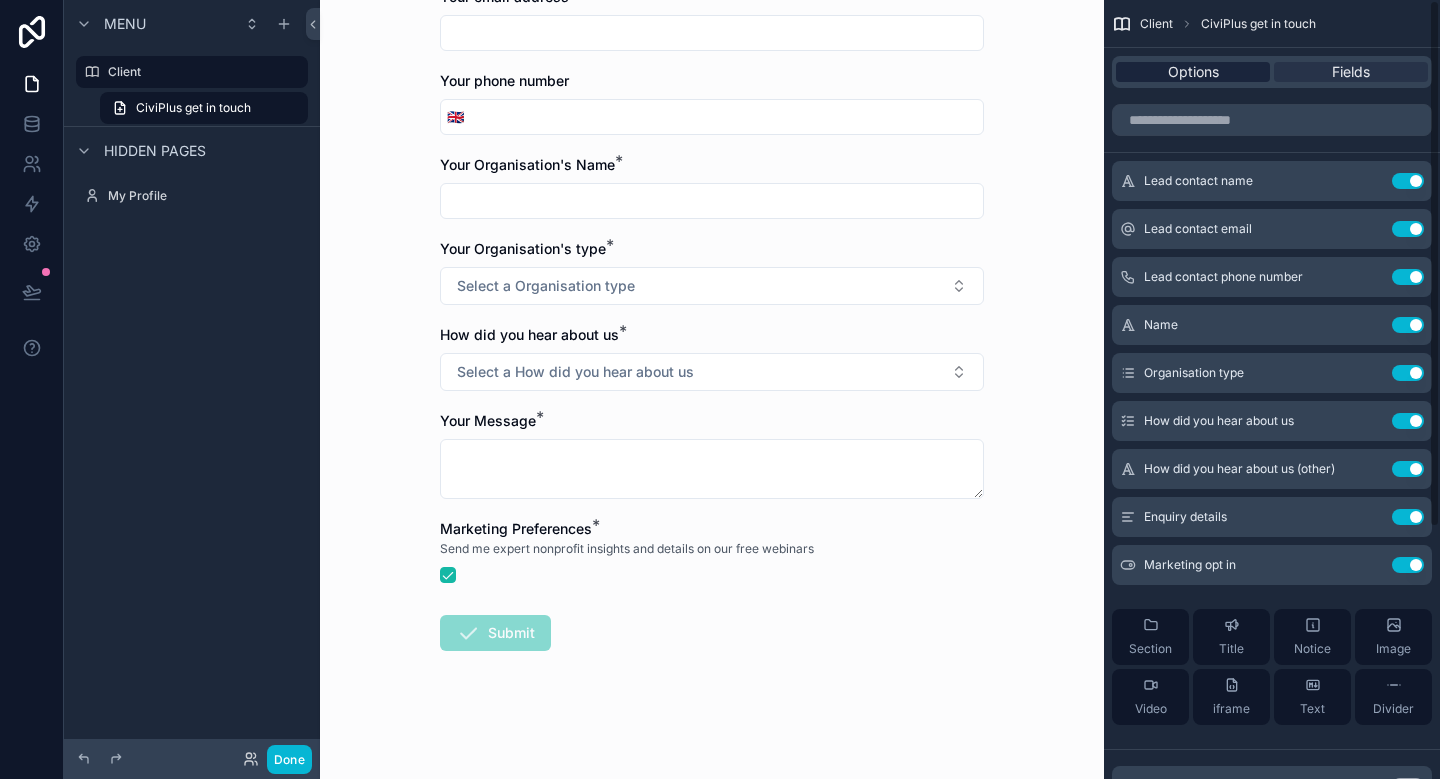 click on "Options" at bounding box center (1193, 72) 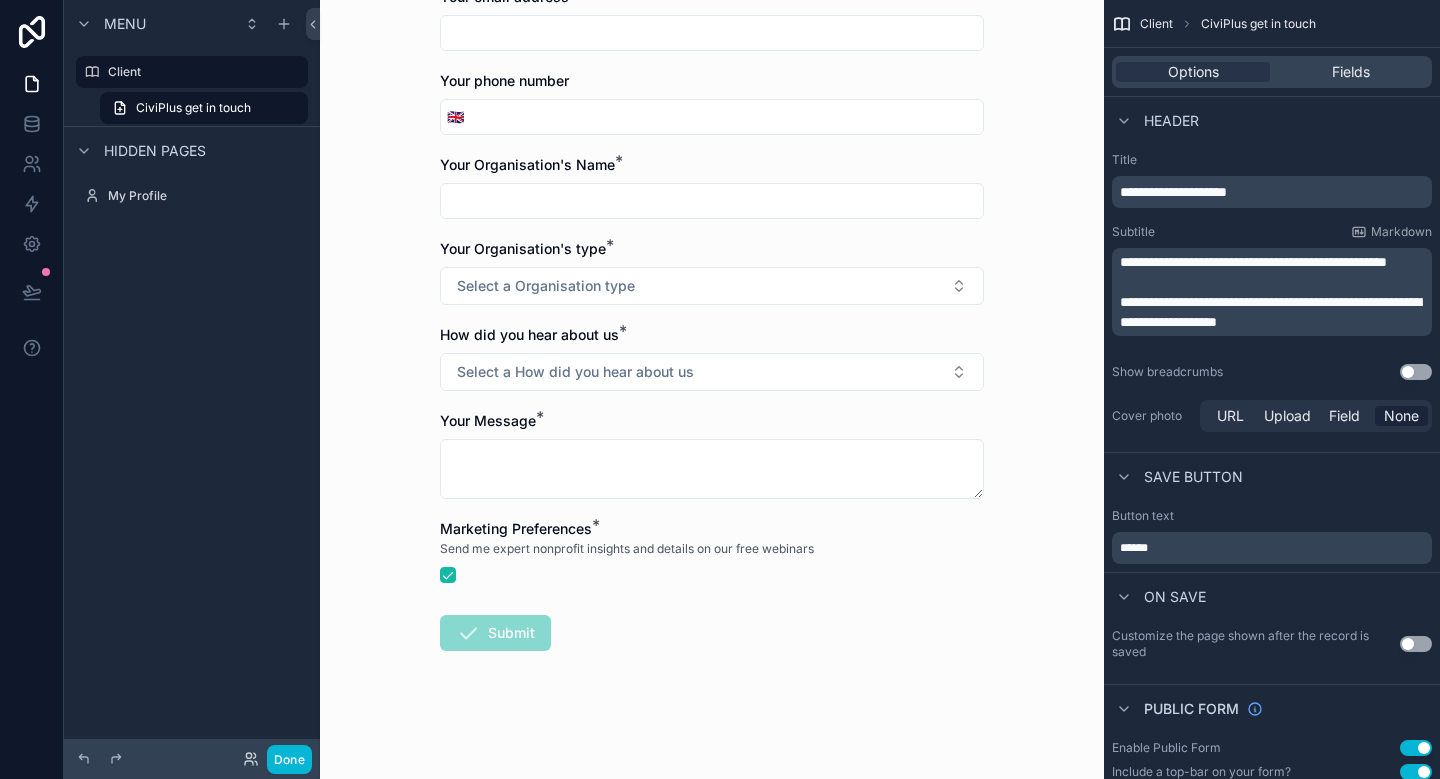 scroll, scrollTop: 201, scrollLeft: 0, axis: vertical 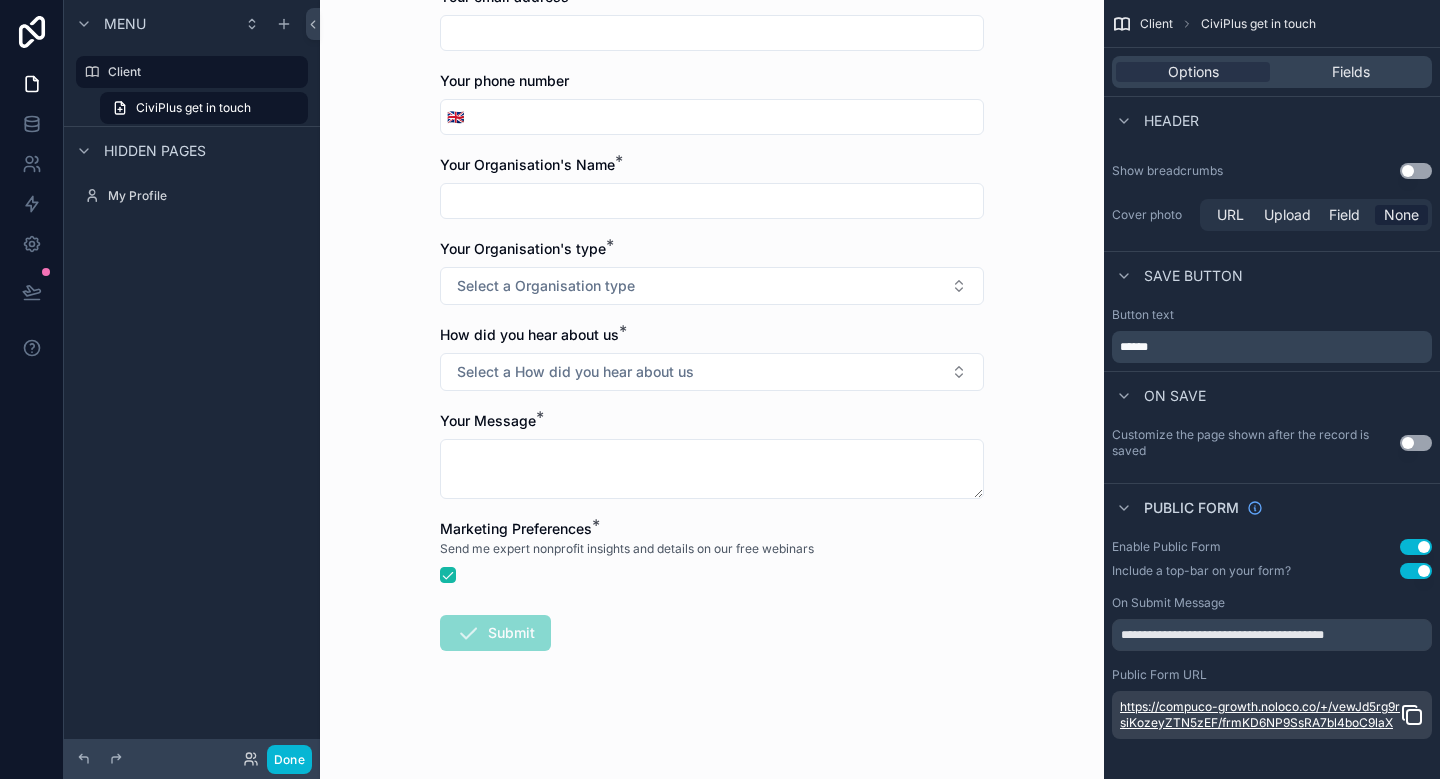 click on "https://compuco-growth.noloco.co/+/vewJd5rg9rsiKozeyZTN5zEF/frmKD6NP9SsRA7bl4boC9laX" at bounding box center [1260, 715] 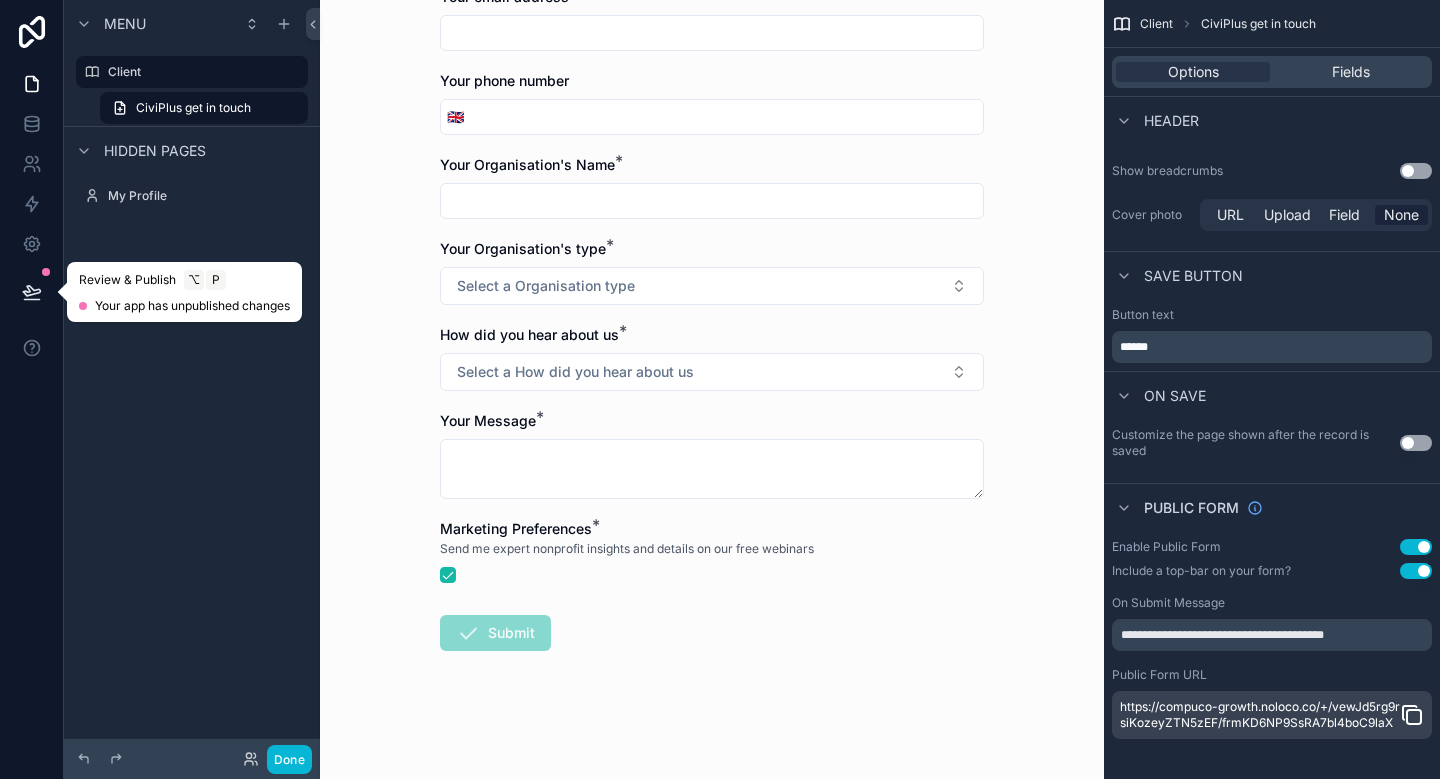 click 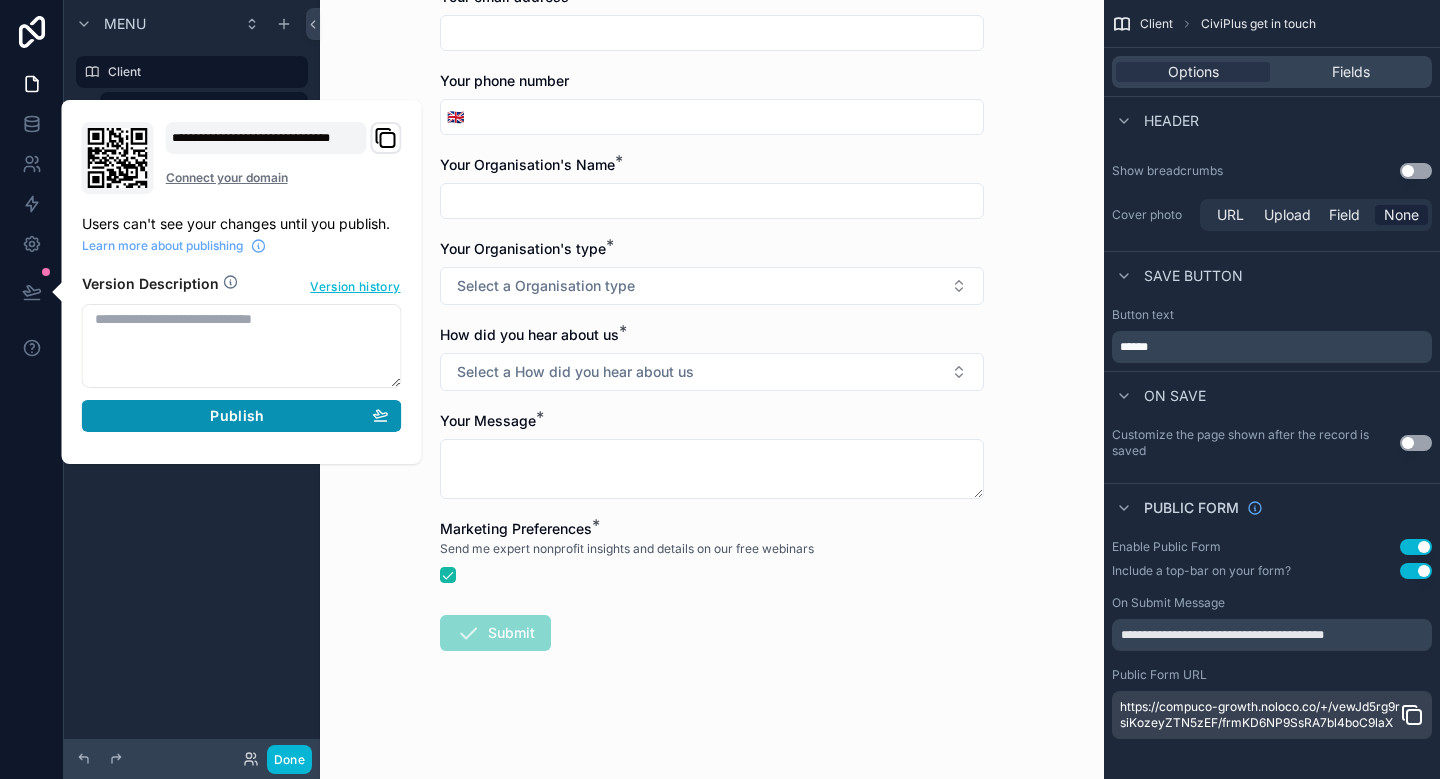 click on "Publish" at bounding box center [242, 416] 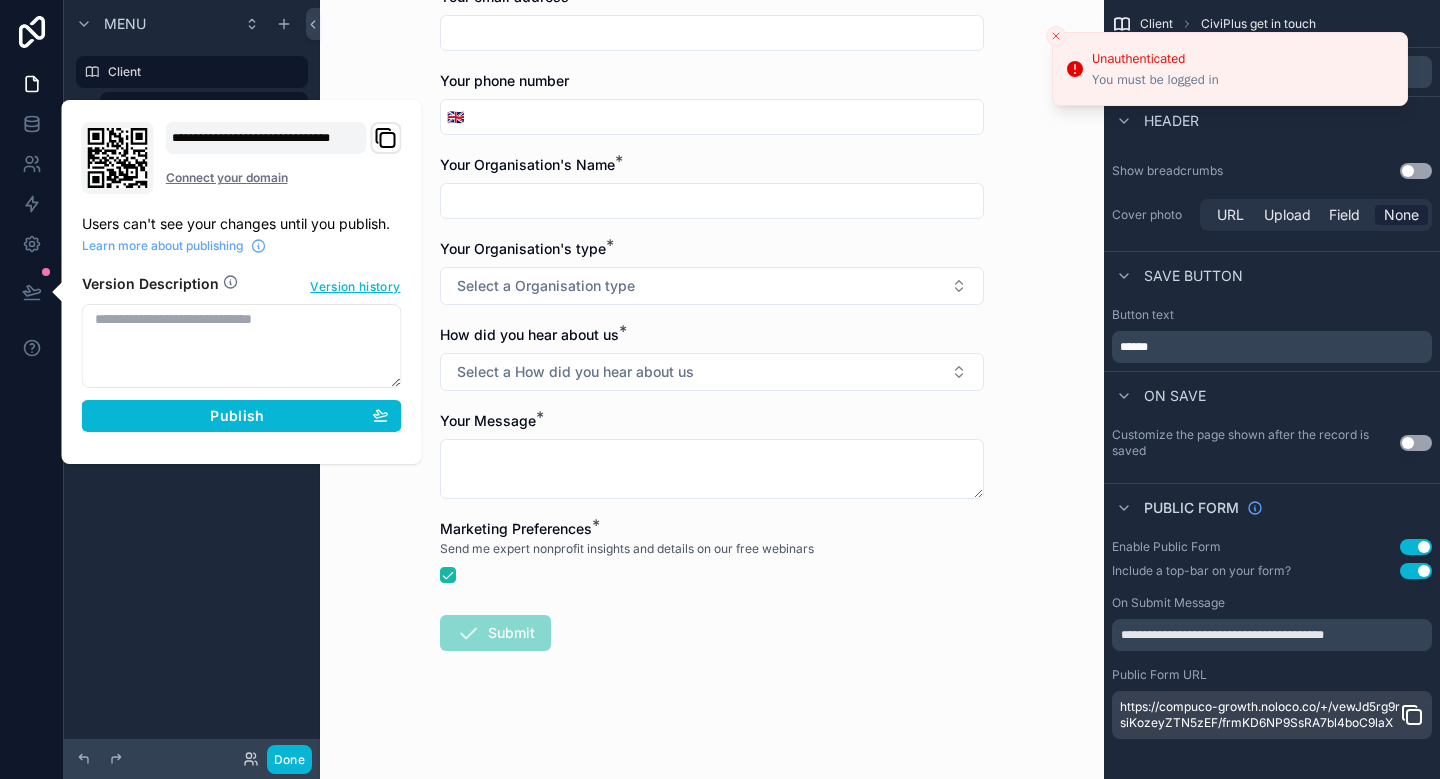 click 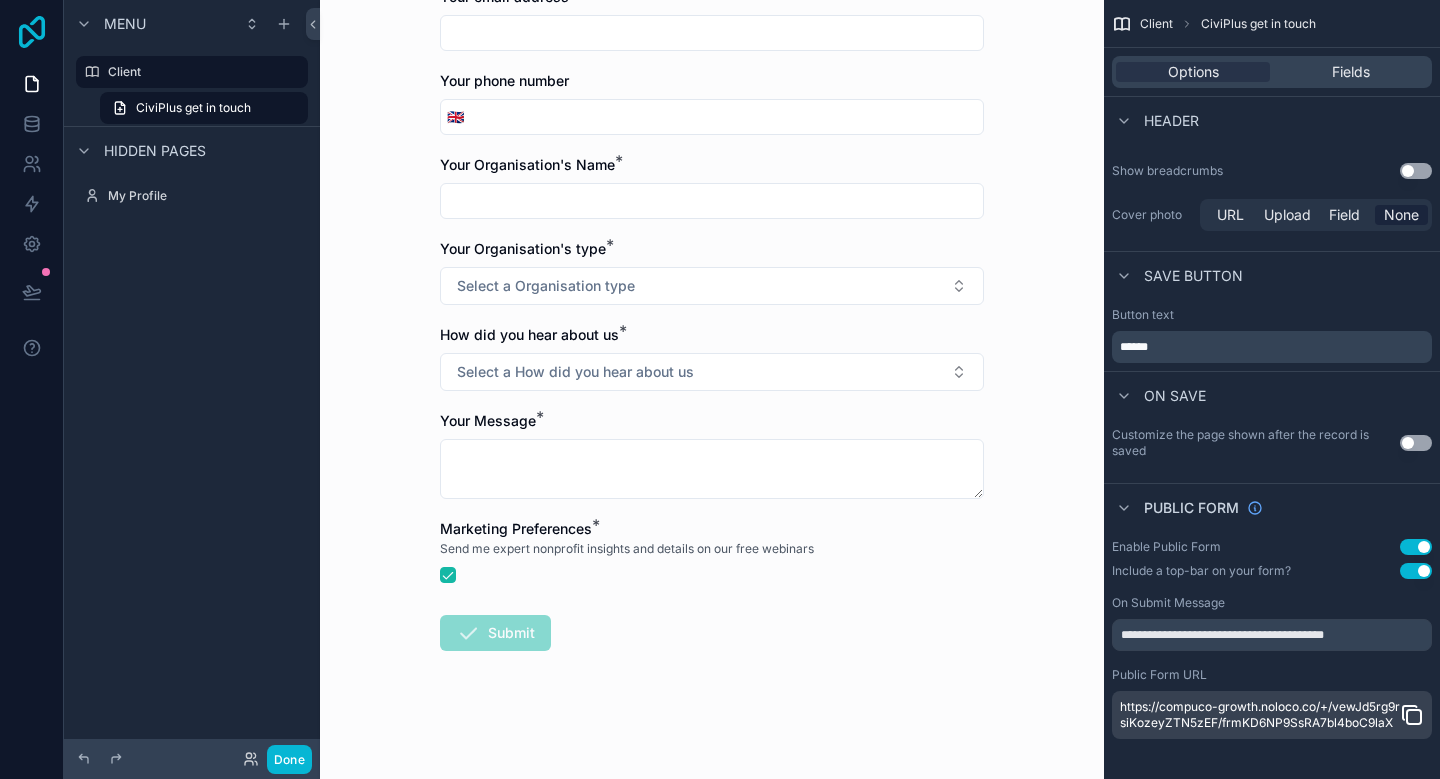 click 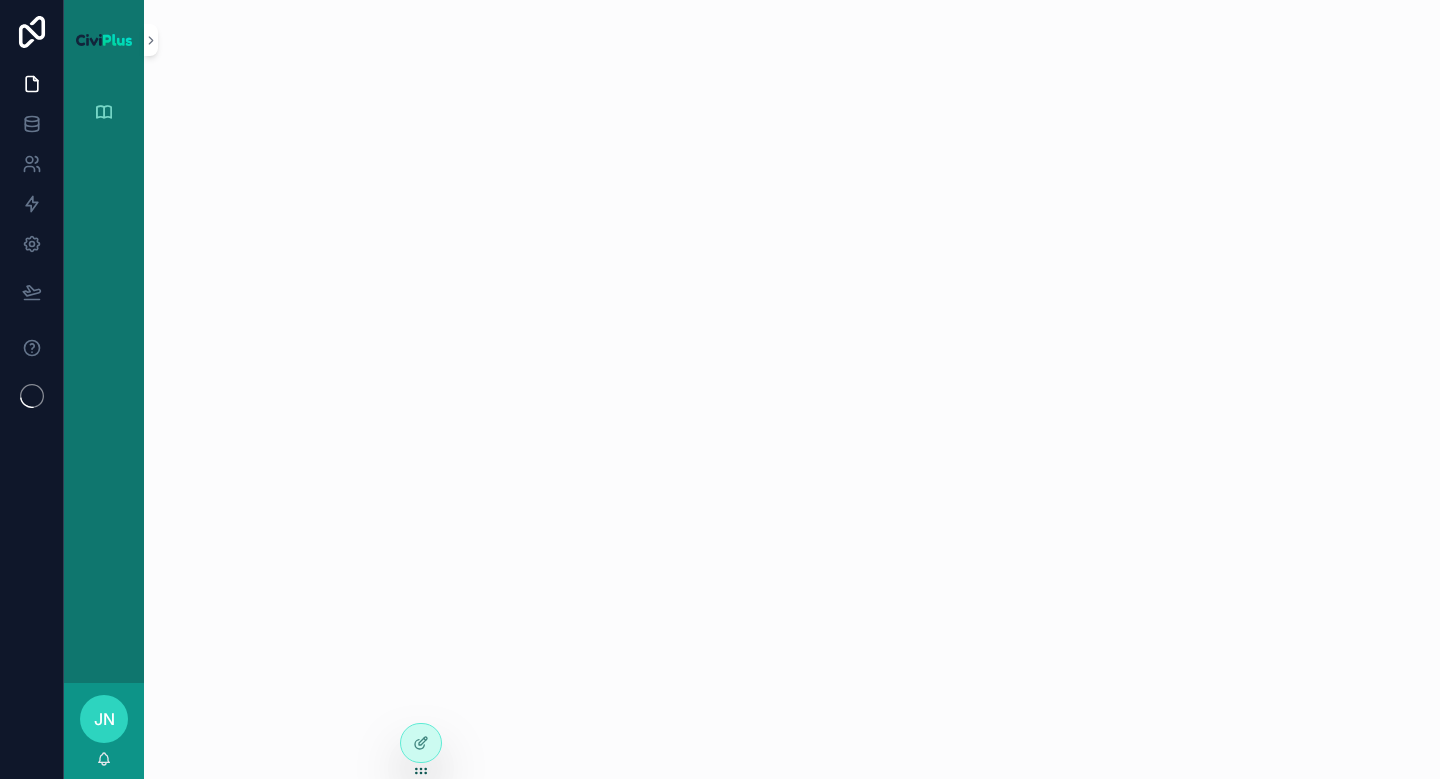 scroll, scrollTop: 0, scrollLeft: 0, axis: both 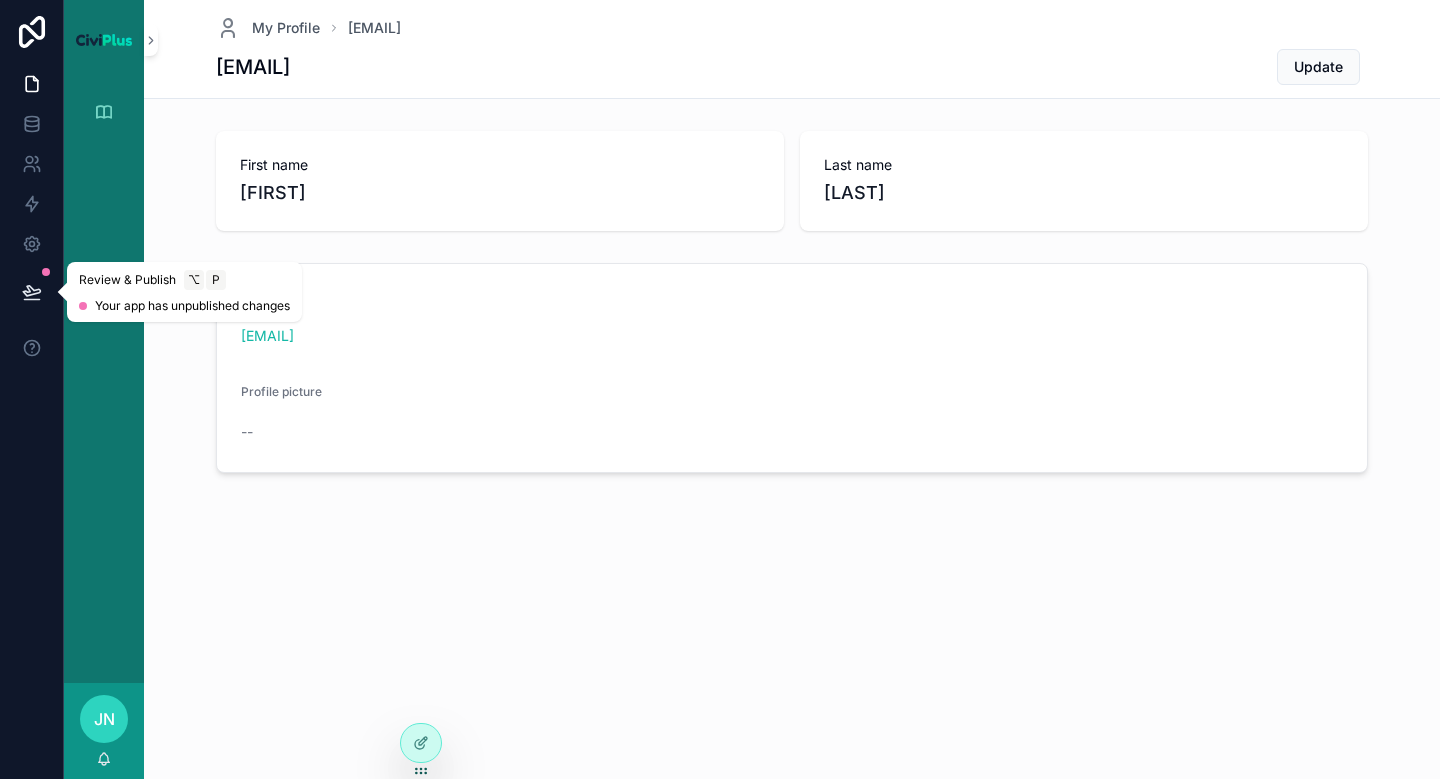 click 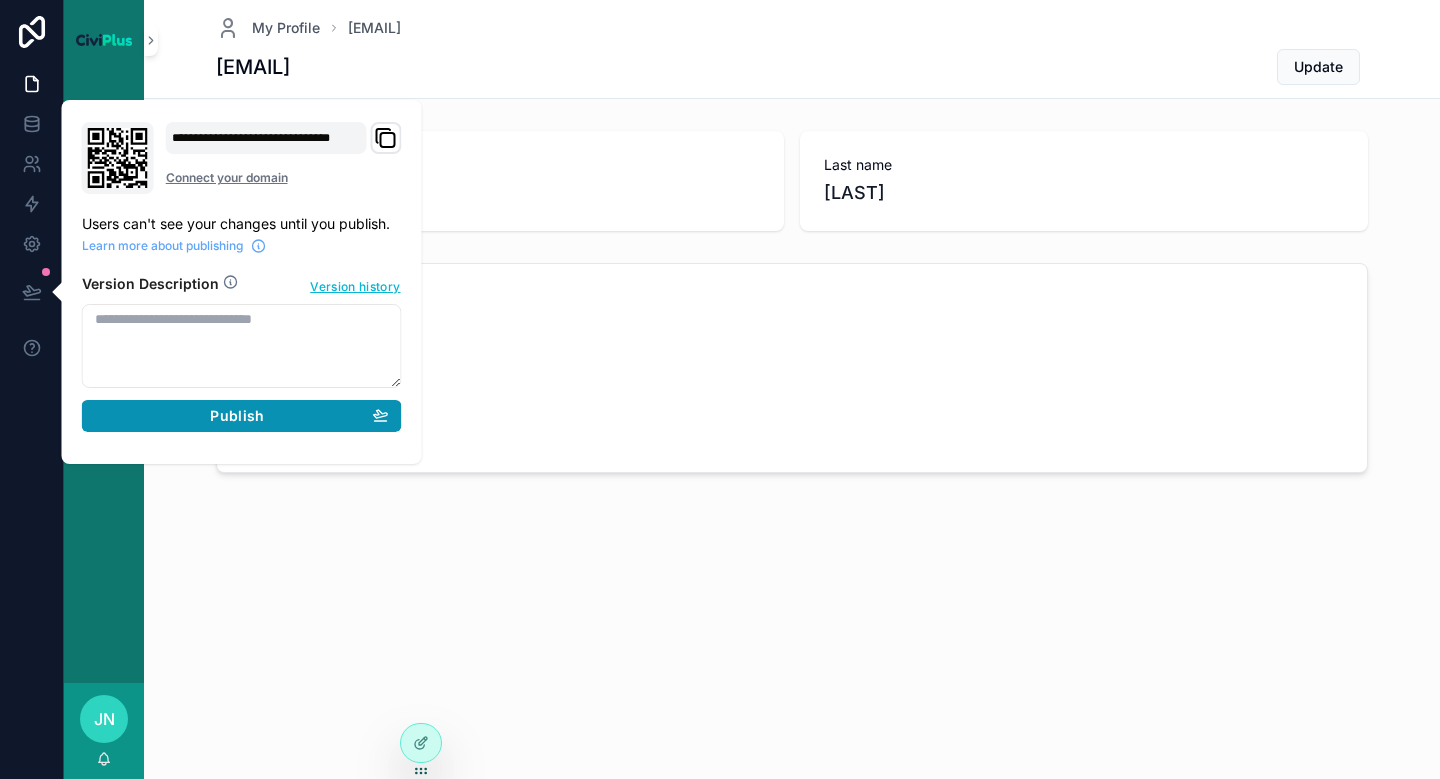 click on "Publish" at bounding box center [242, 416] 